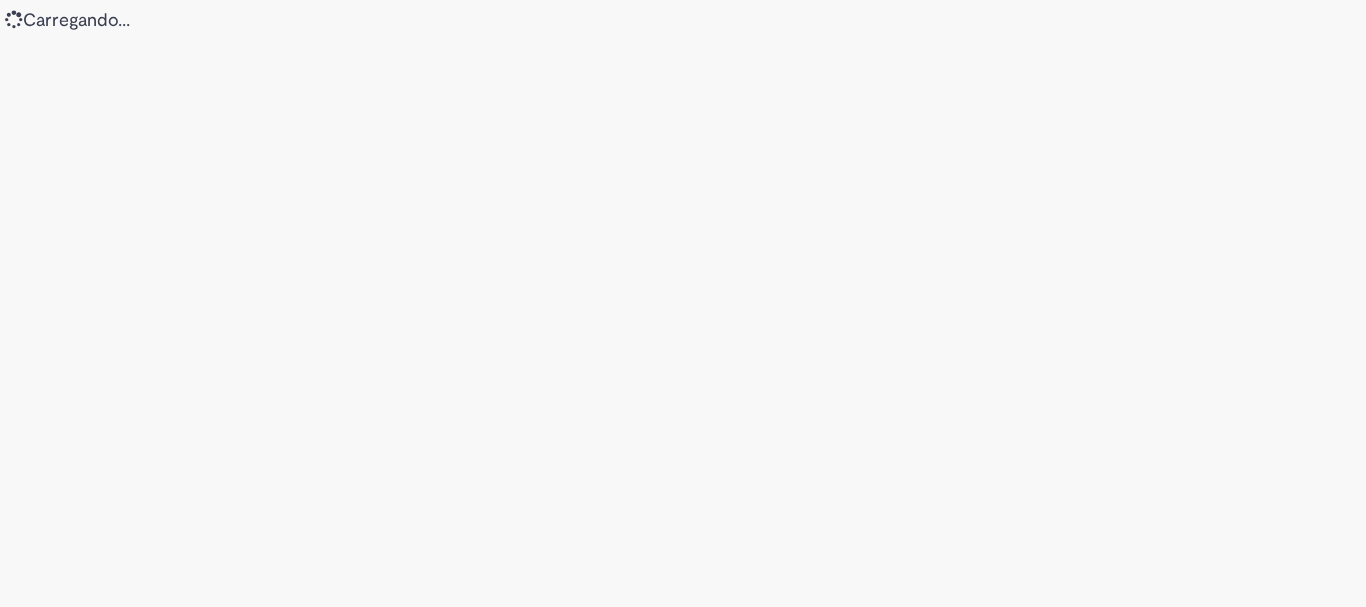 scroll, scrollTop: 0, scrollLeft: 0, axis: both 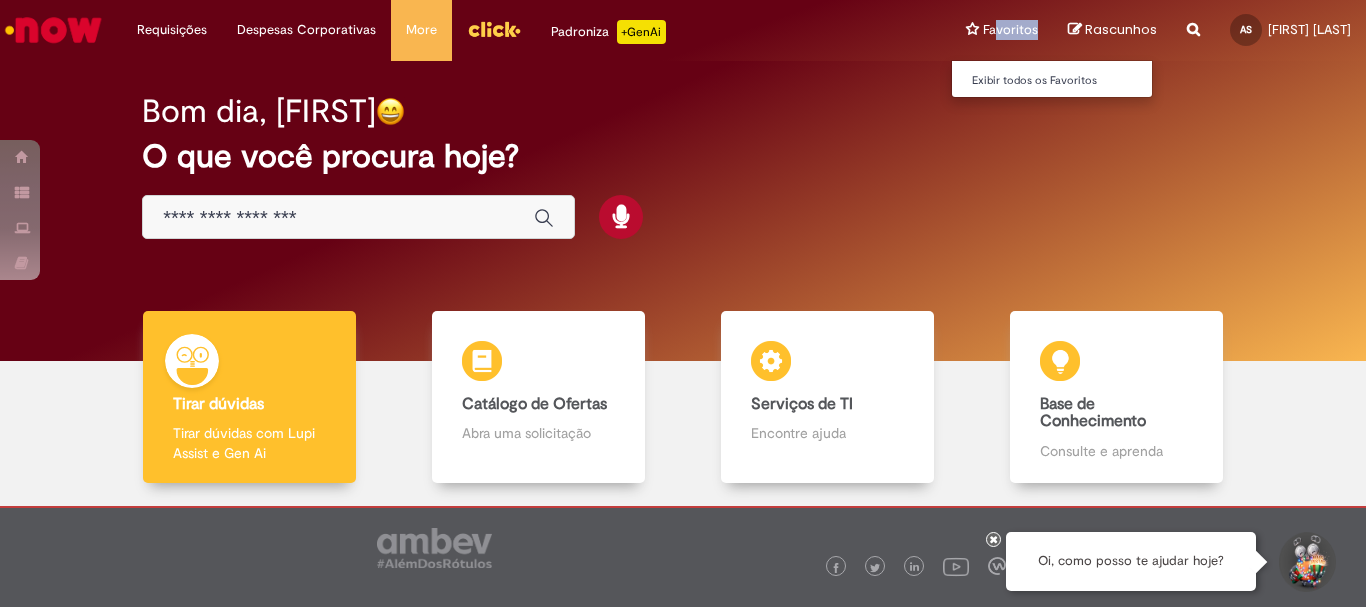 click on "Favoritos
Exibir todos os Favoritos" at bounding box center (1002, 30) 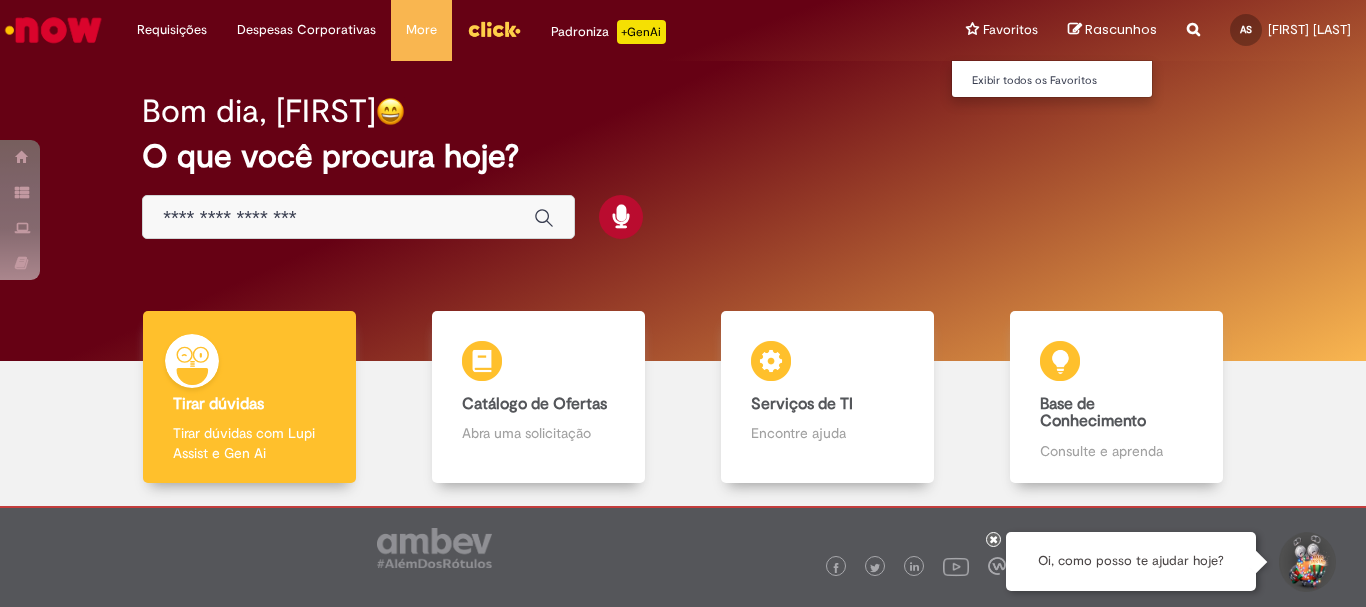 click on "Exibir todos os Favoritos" at bounding box center [1062, 79] 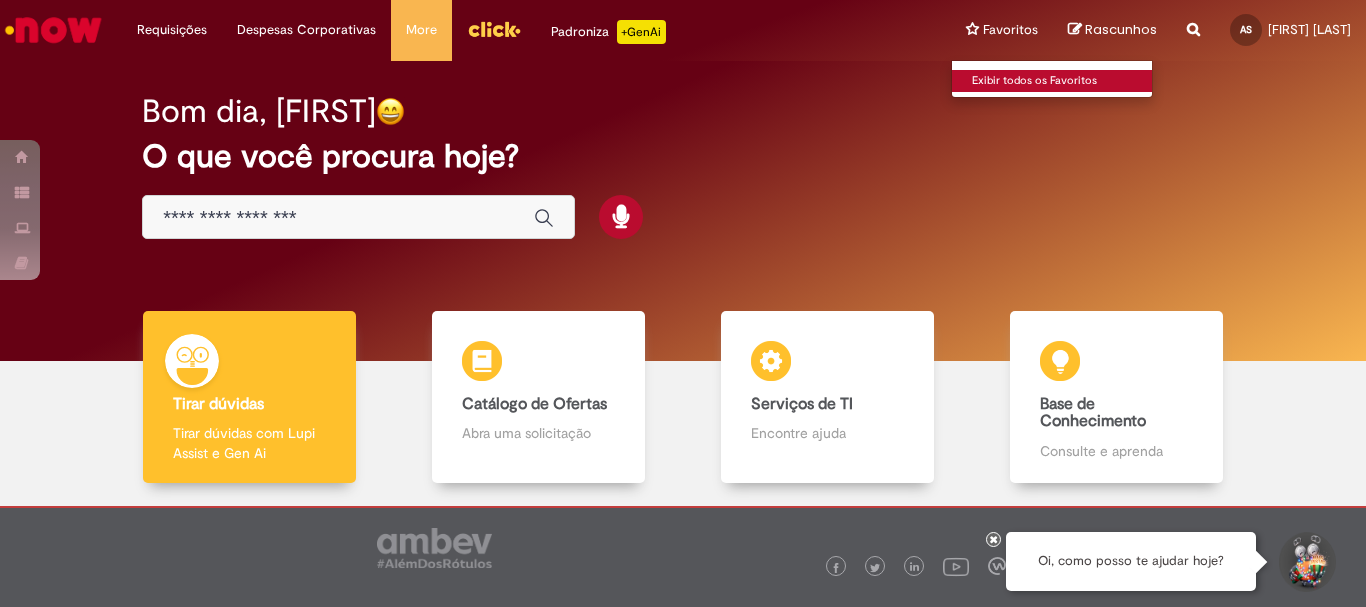 click on "Exibir todos os Favoritos" at bounding box center [1062, 81] 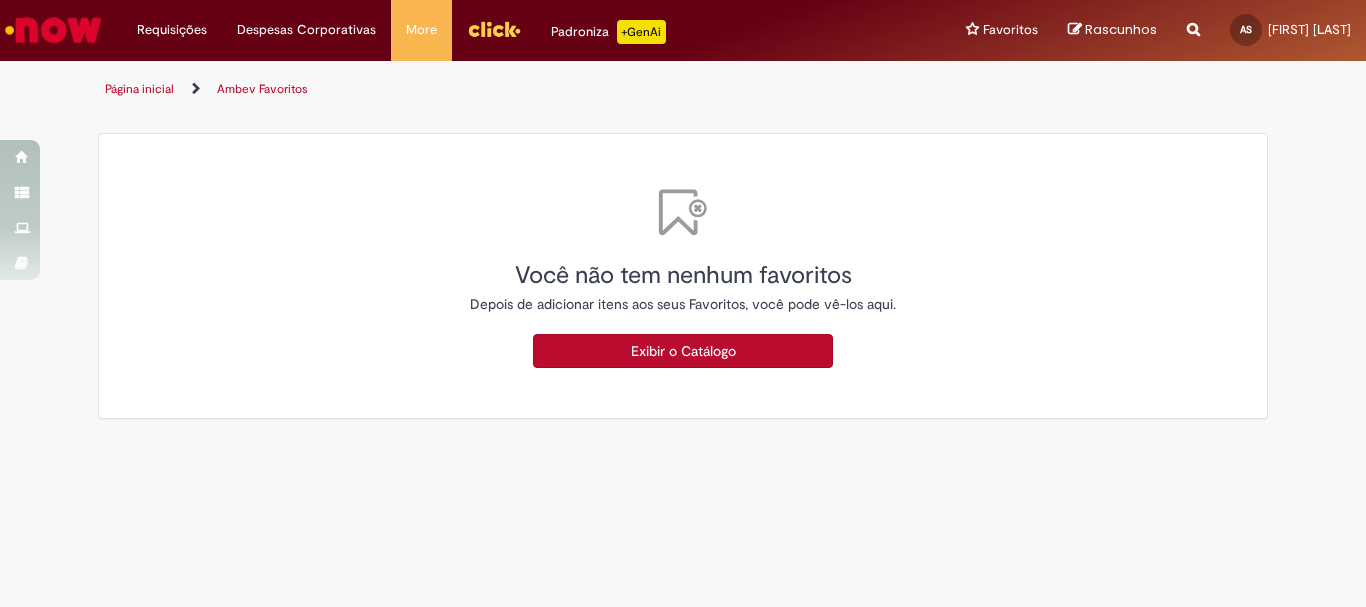 click on "Exibir o Catálogo" at bounding box center (683, 351) 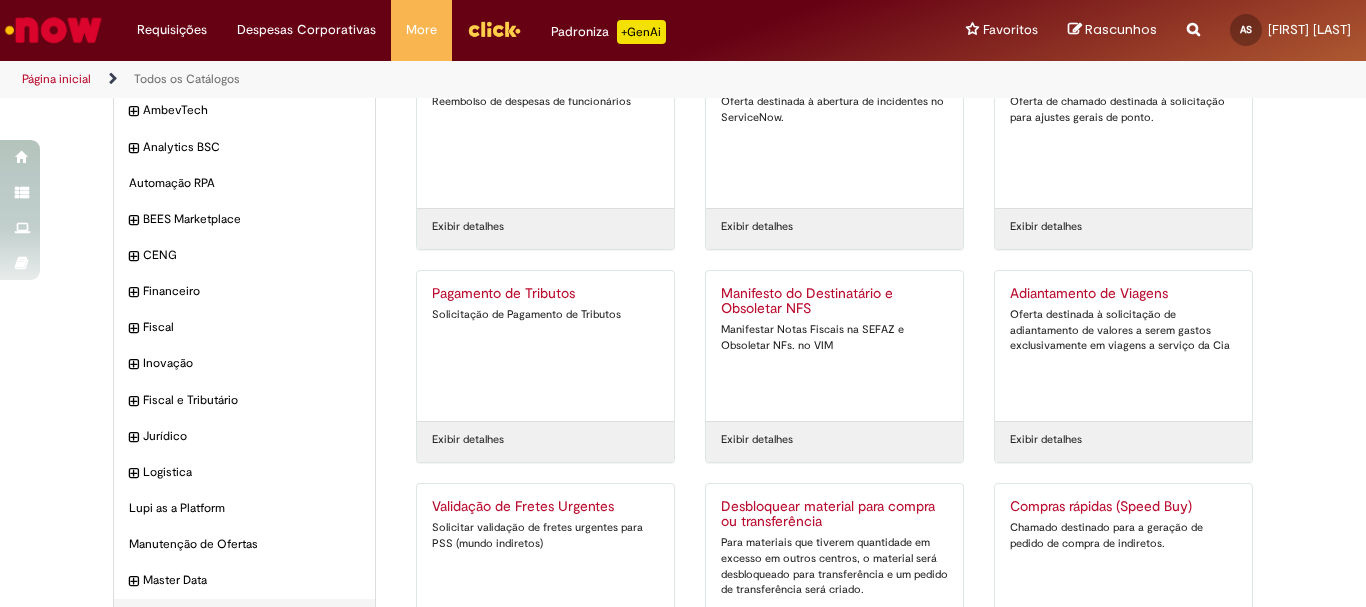 scroll, scrollTop: 191, scrollLeft: 0, axis: vertical 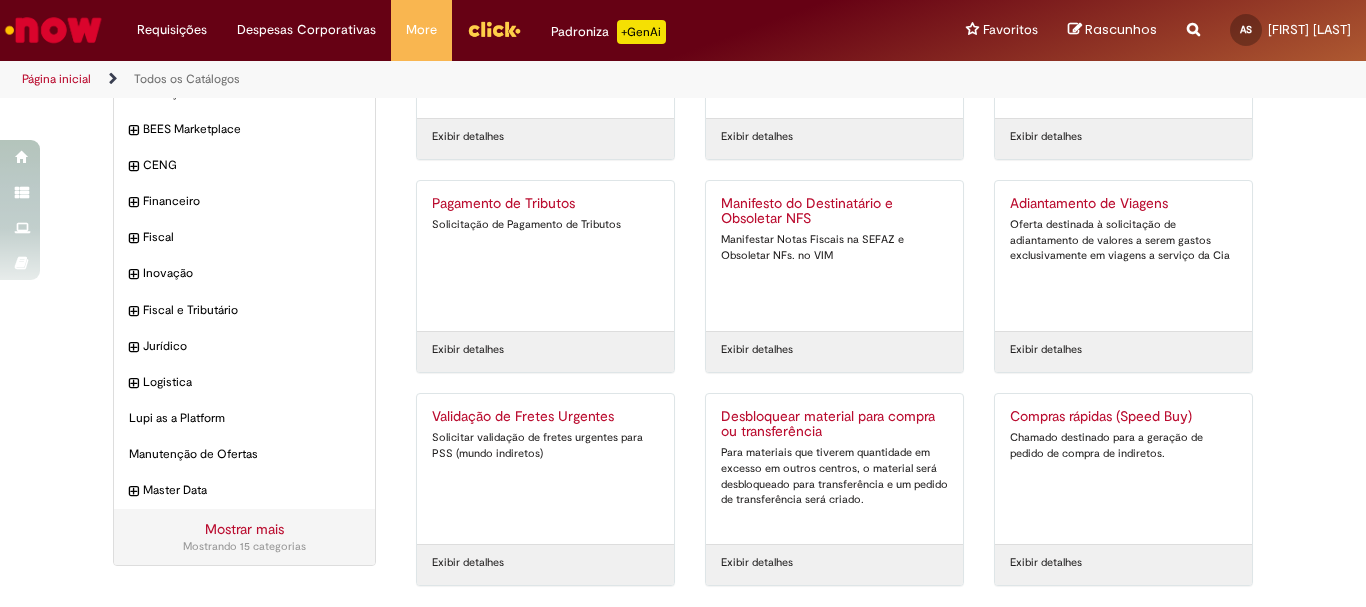 click on "Validação de Fretes Urgentes
Solicitar validação de fretes urgentes para PSS (mundo indiretos)" at bounding box center (545, 469) 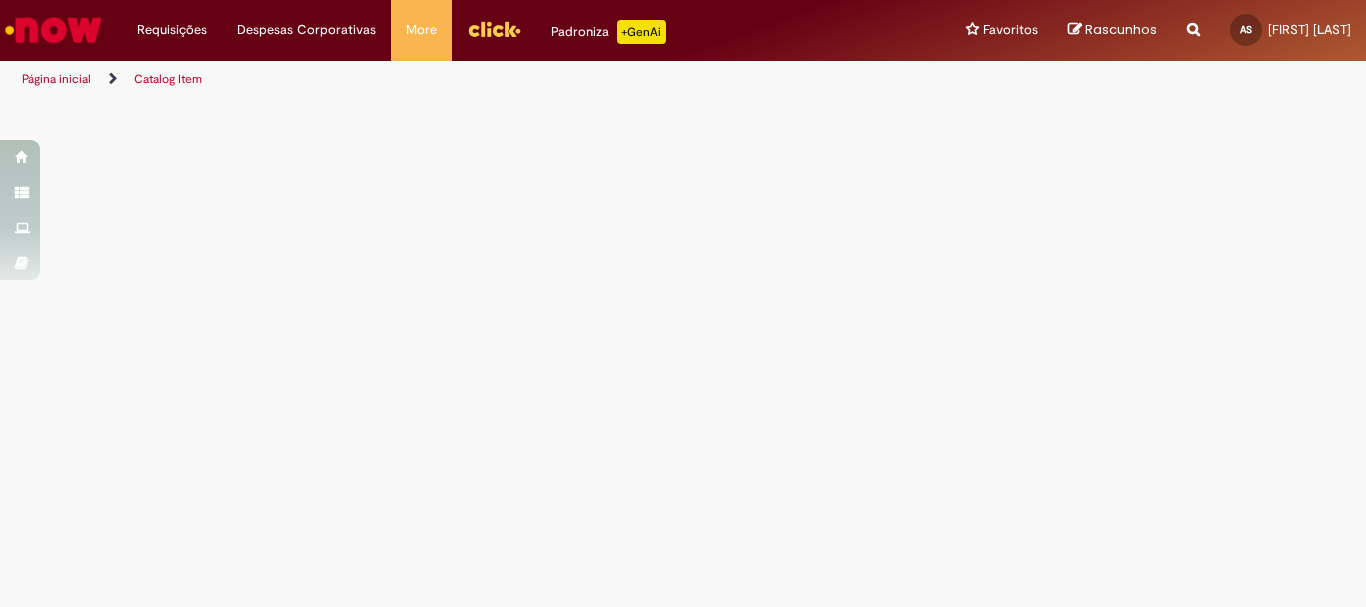 scroll, scrollTop: 0, scrollLeft: 0, axis: both 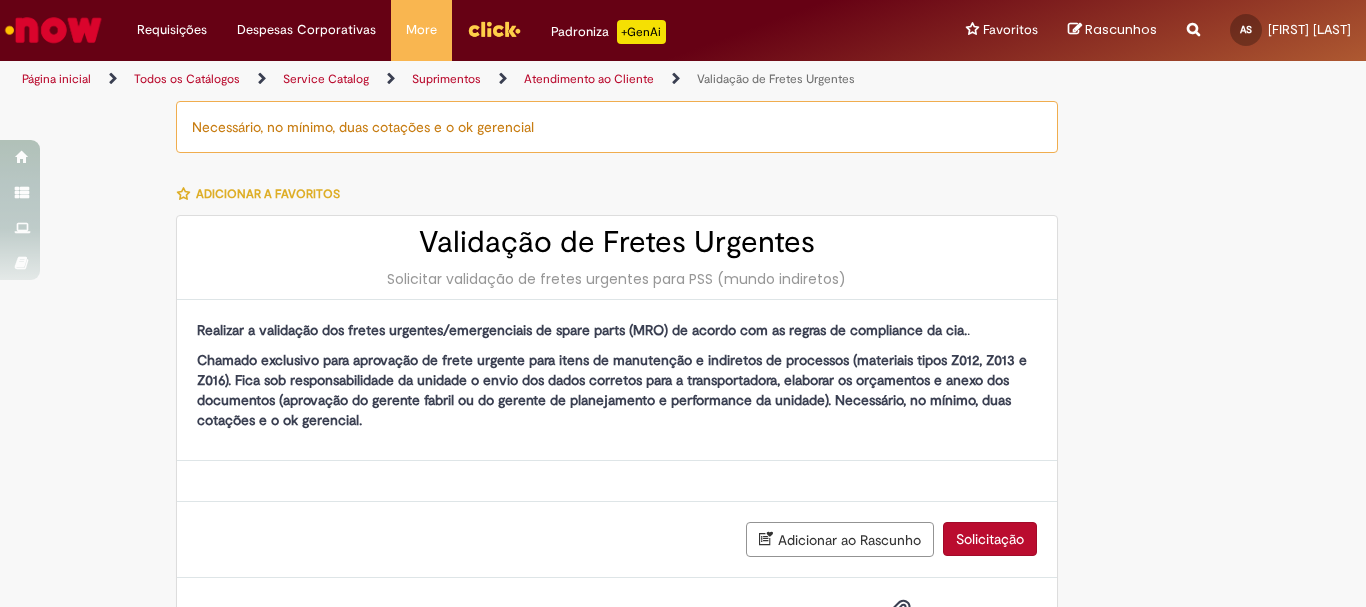 click at bounding box center [617, 481] 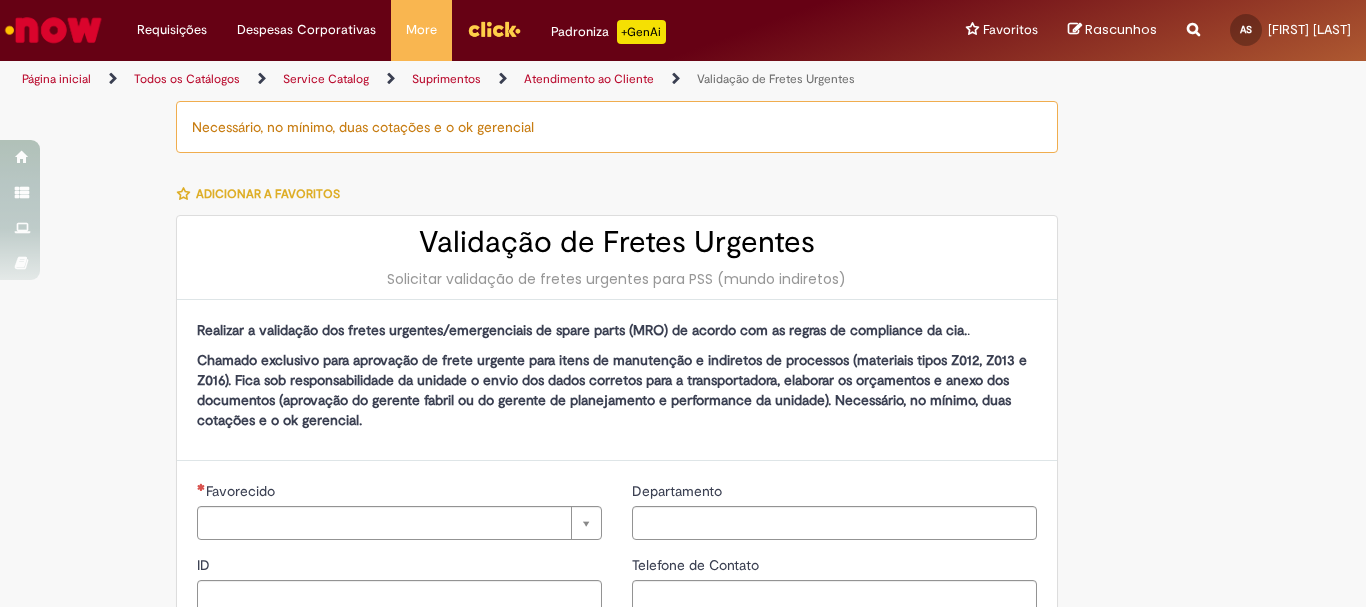 type on "********" 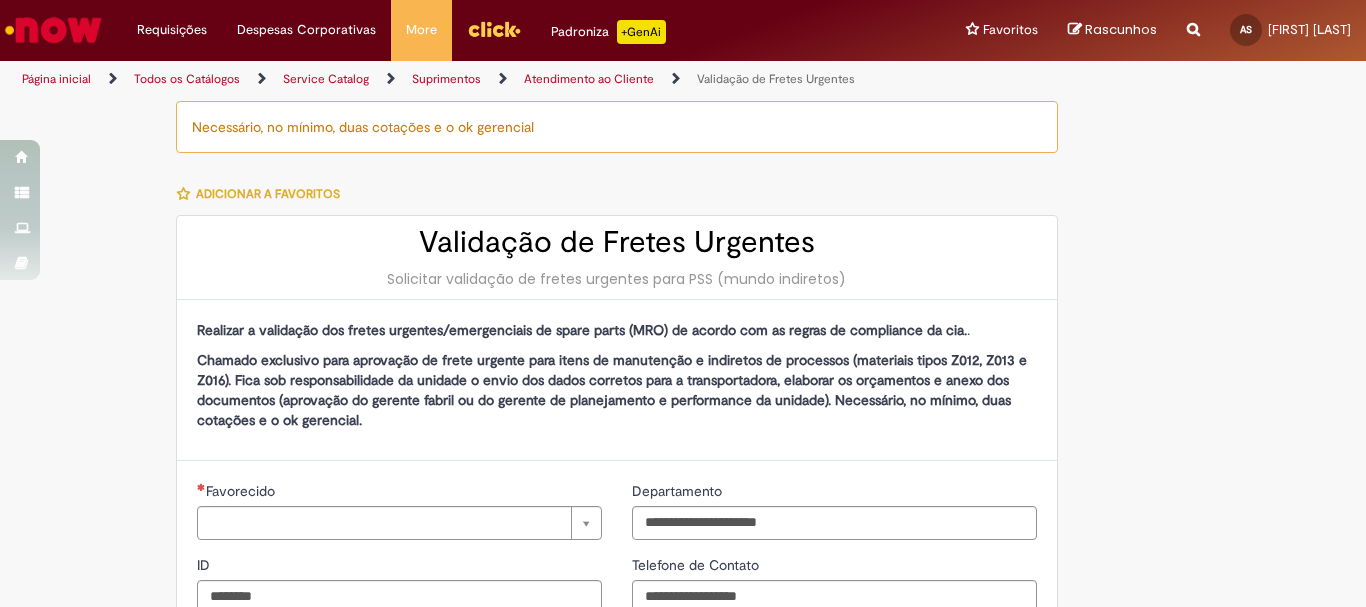 type on "**********" 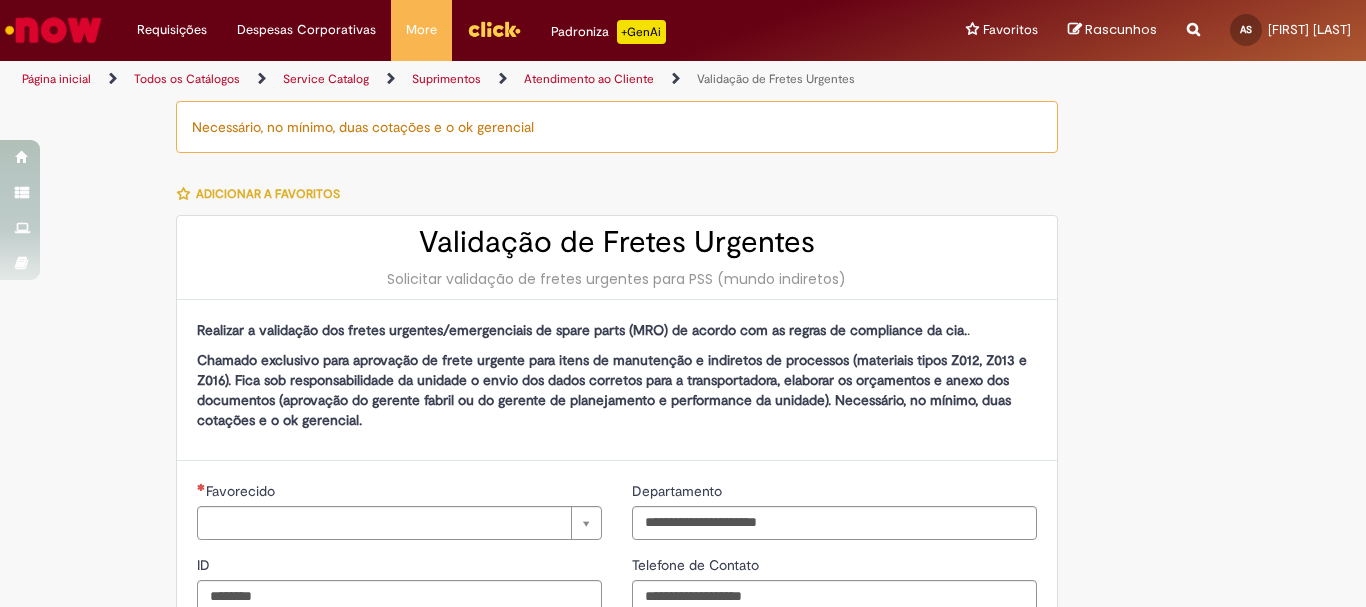 type on "**********" 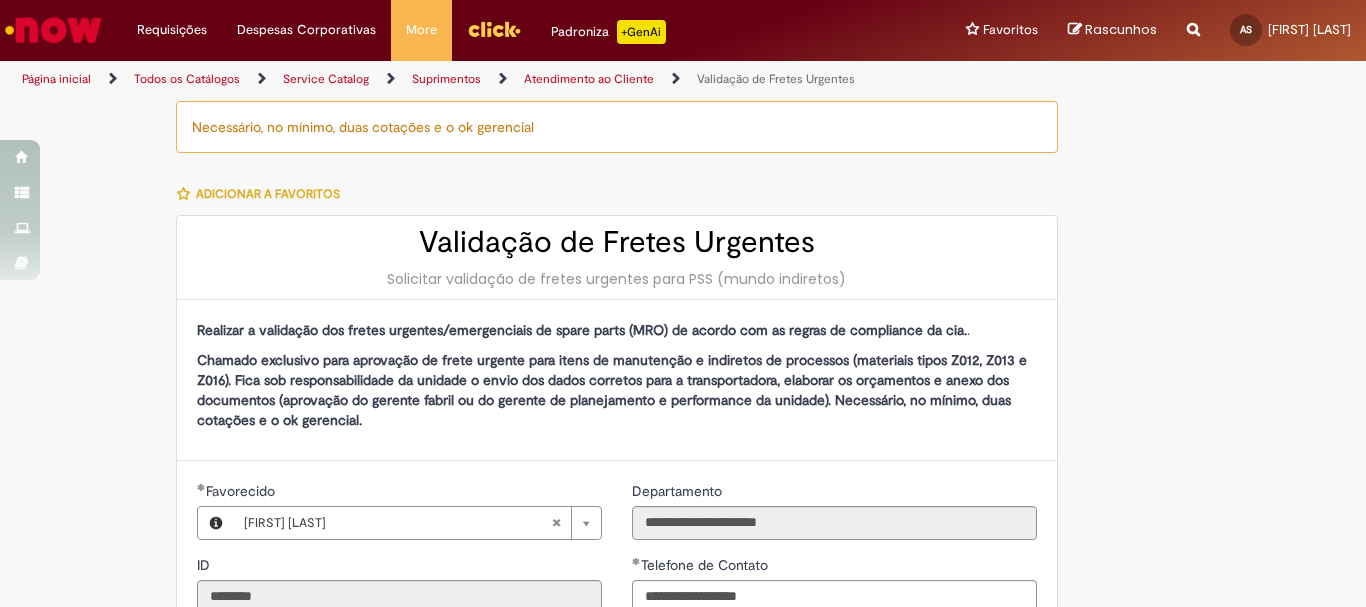 type on "**********" 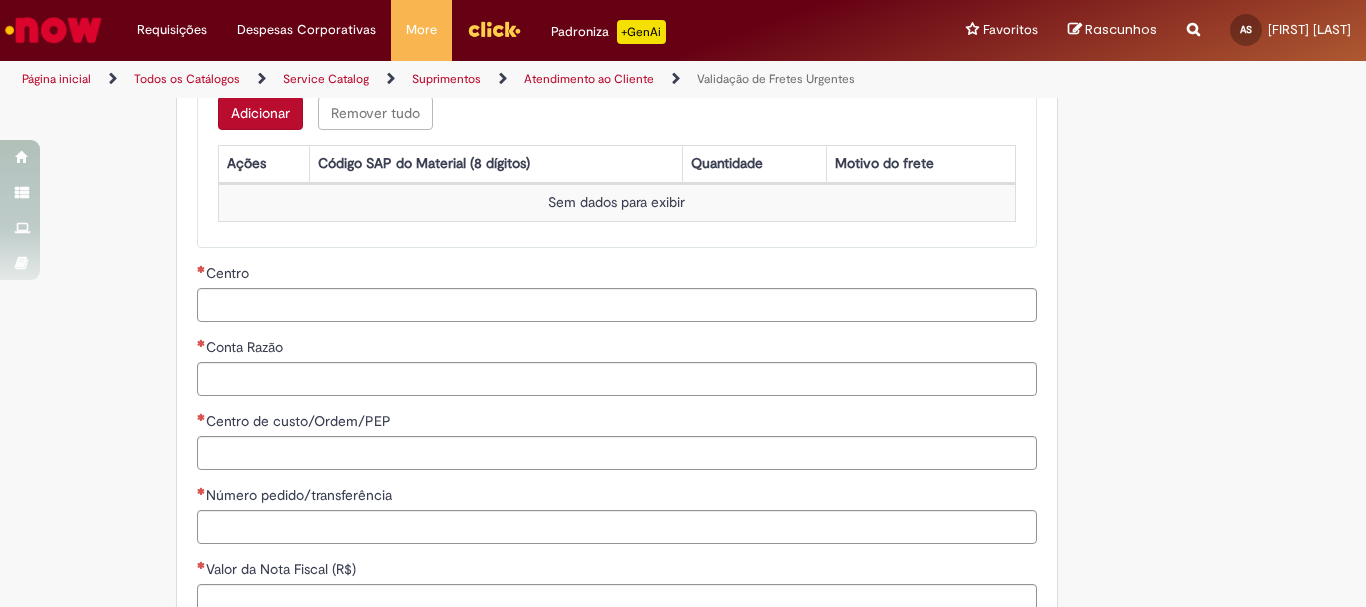 scroll, scrollTop: 848, scrollLeft: 0, axis: vertical 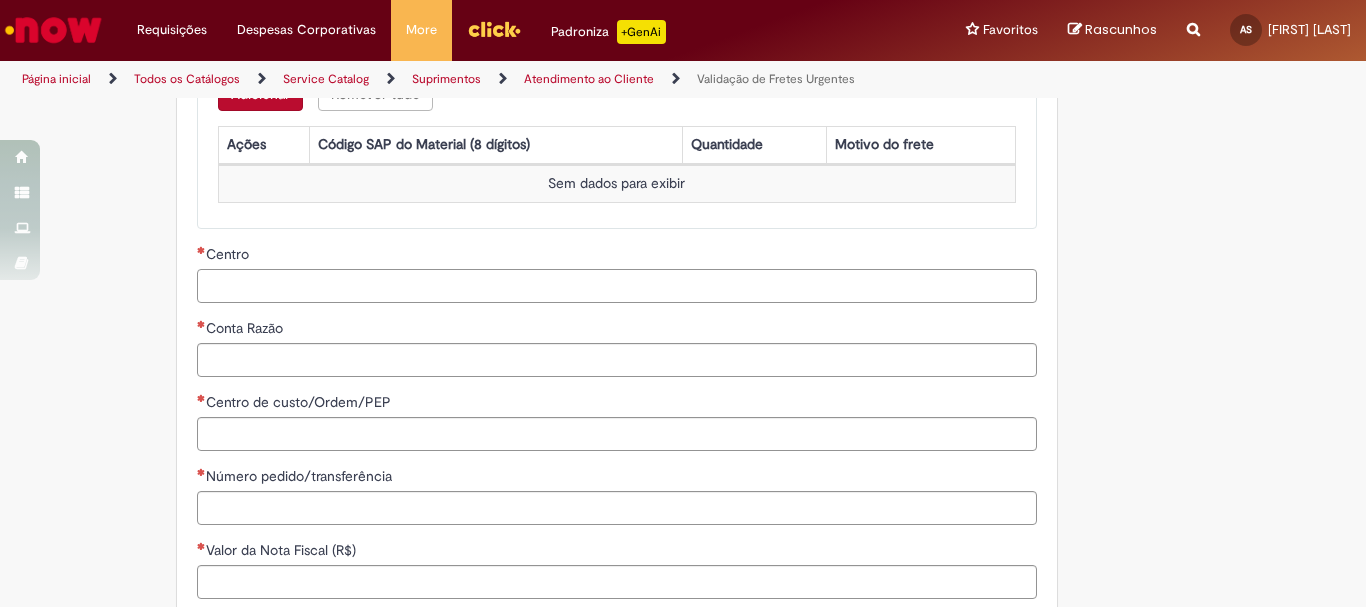 click on "Centro" at bounding box center (617, 286) 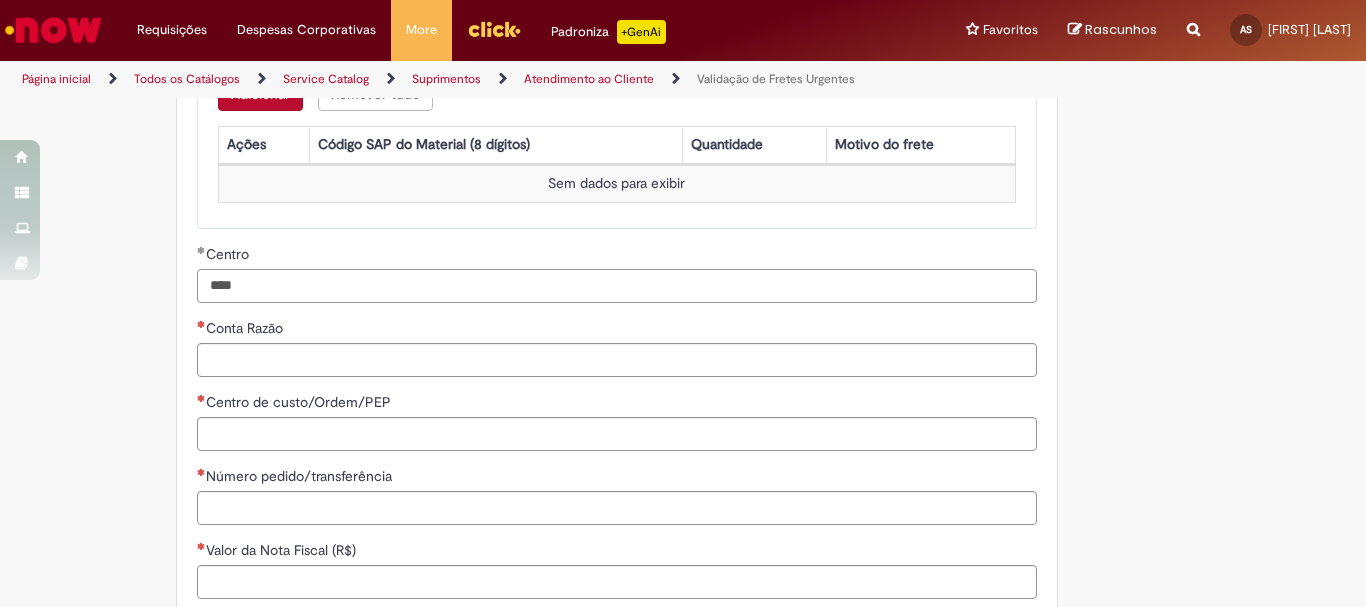 type on "****" 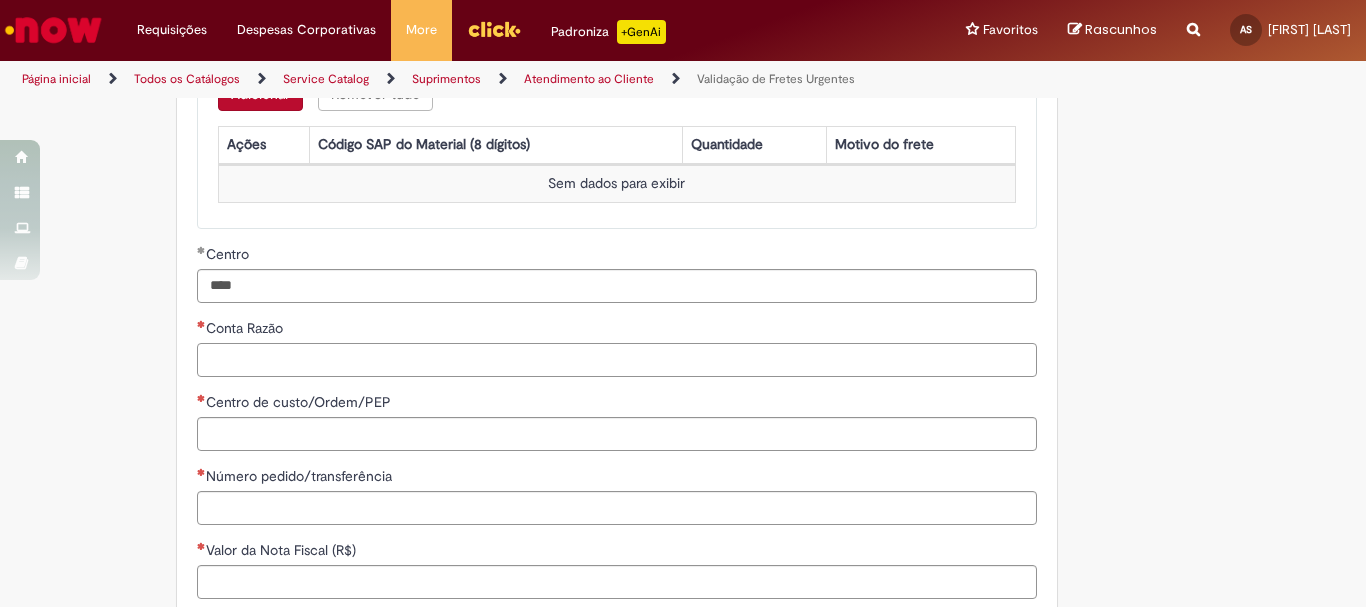 click on "Conta Razão" at bounding box center (617, 360) 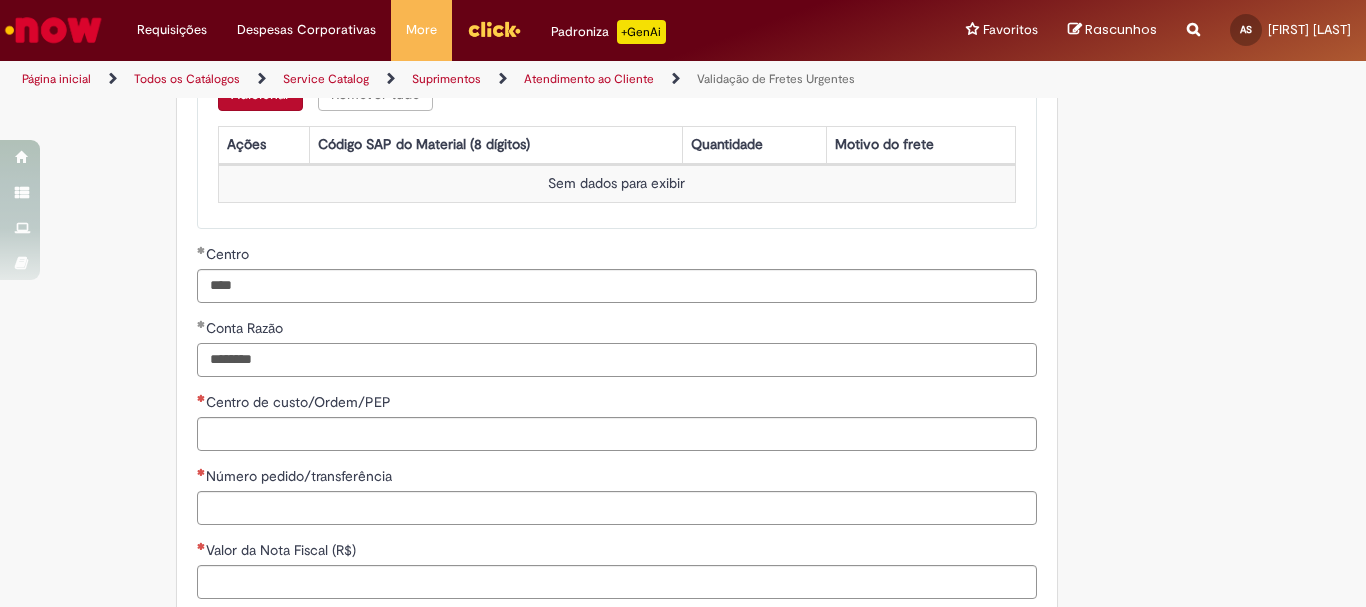 type on "********" 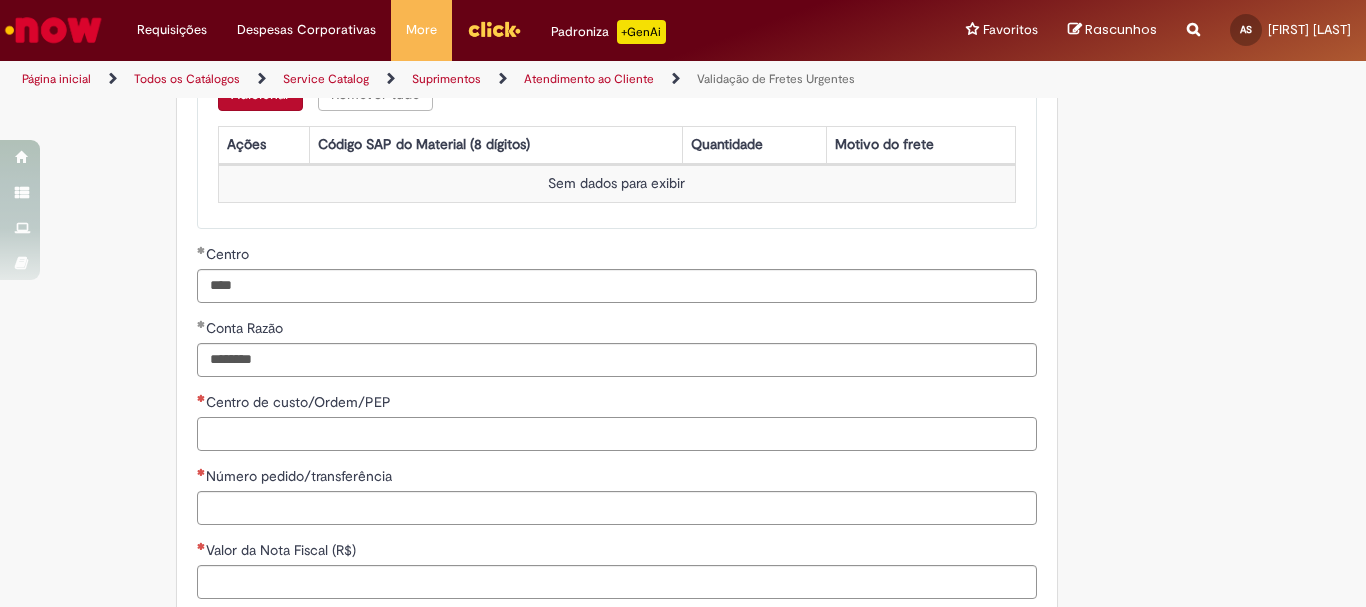 click on "Centro de custo/Ordem/PEP" at bounding box center [617, 434] 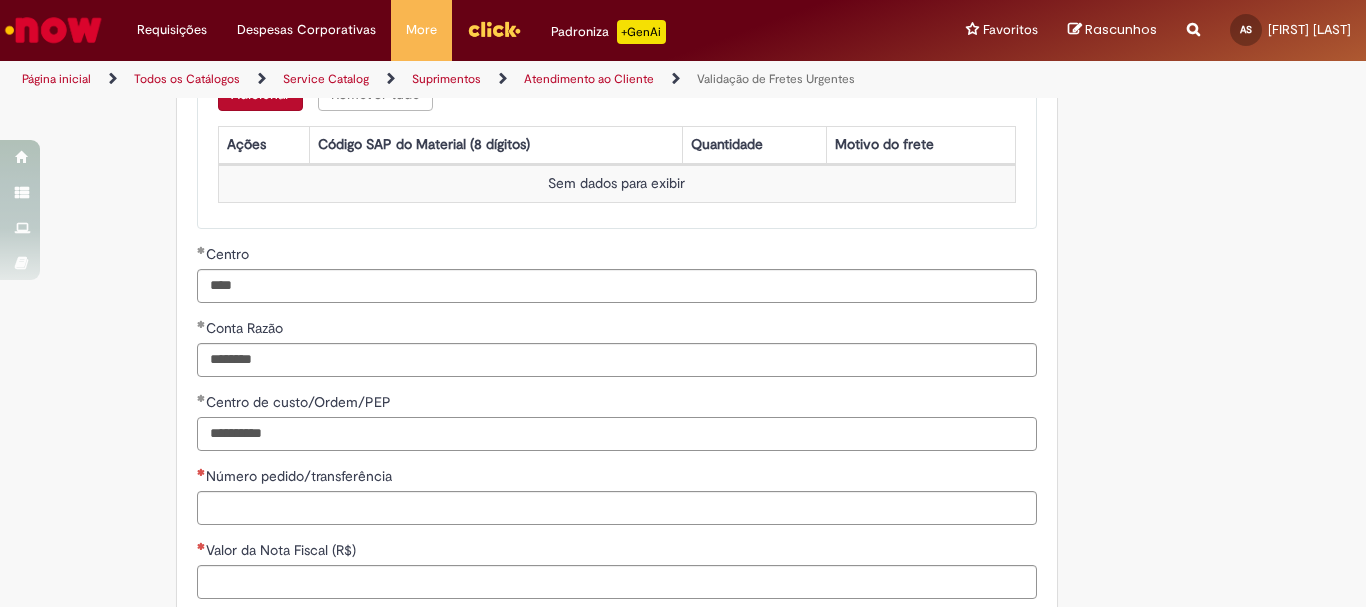 type on "**********" 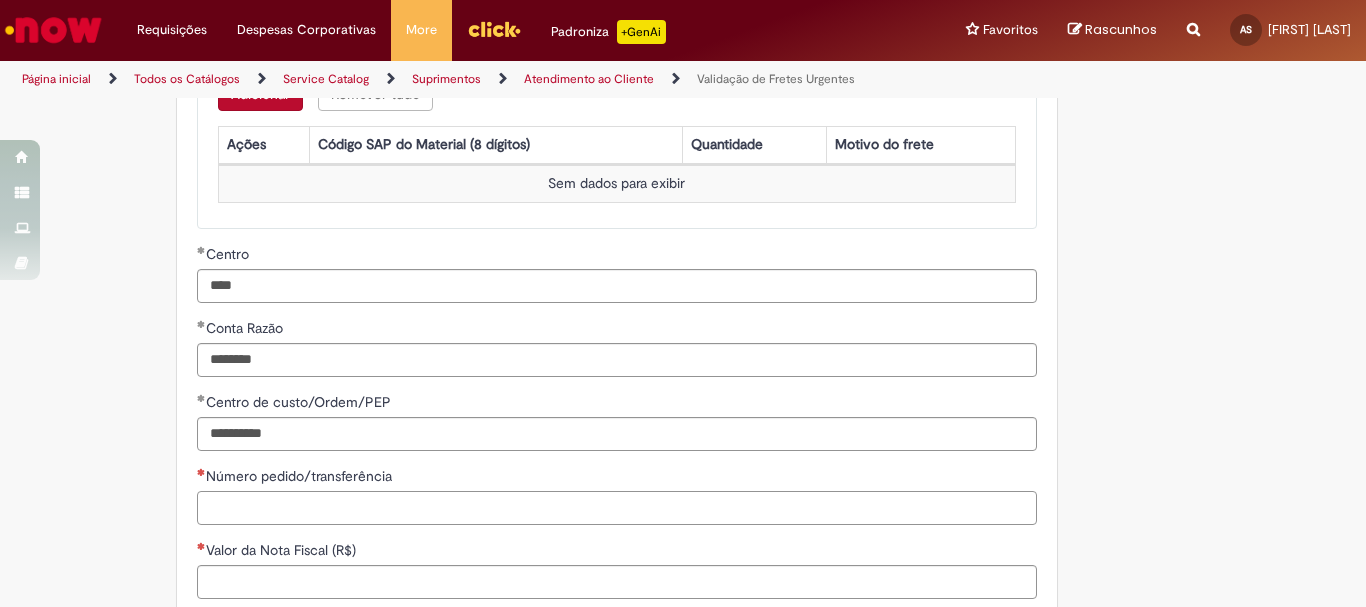 click on "Número pedido/transferência" at bounding box center [617, 508] 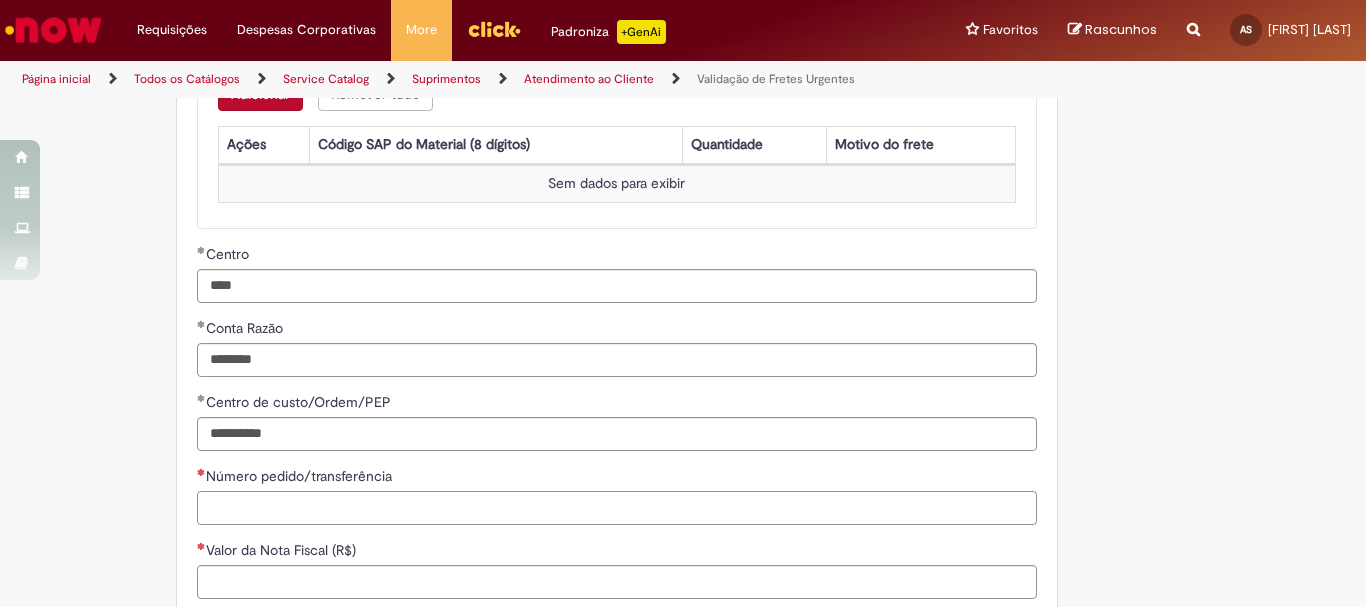click on "Número pedido/transferência" at bounding box center (617, 508) 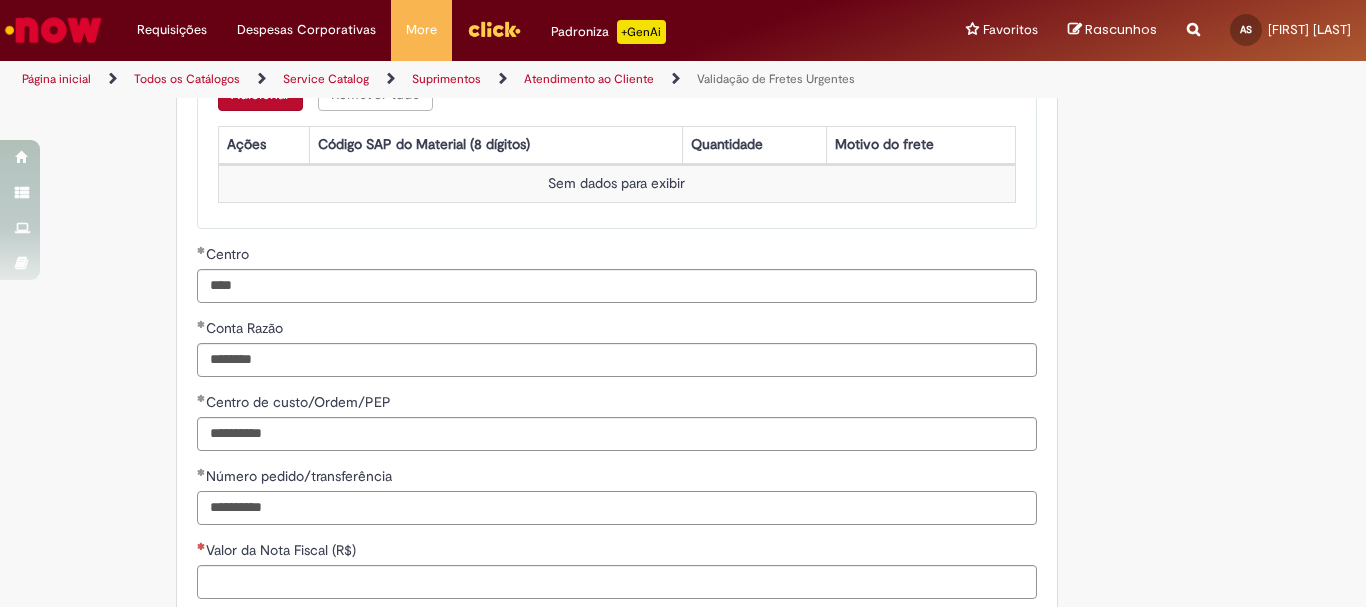 type on "**********" 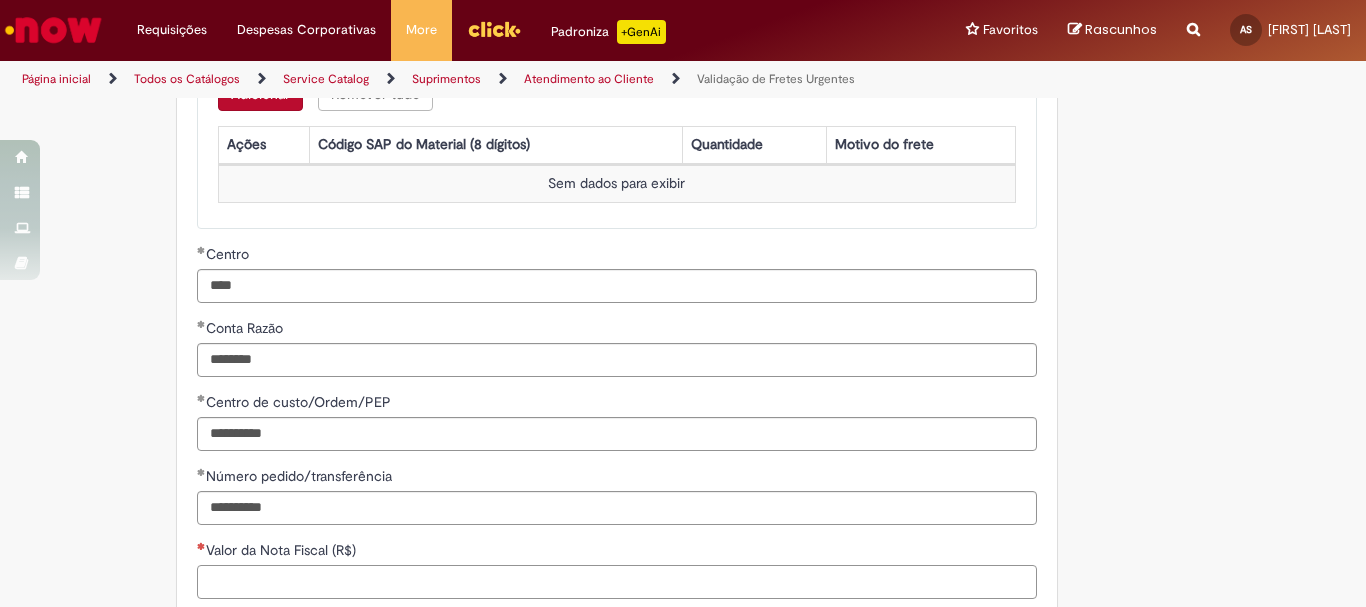 click on "Valor da Nota Fiscal (R$)" at bounding box center [617, 582] 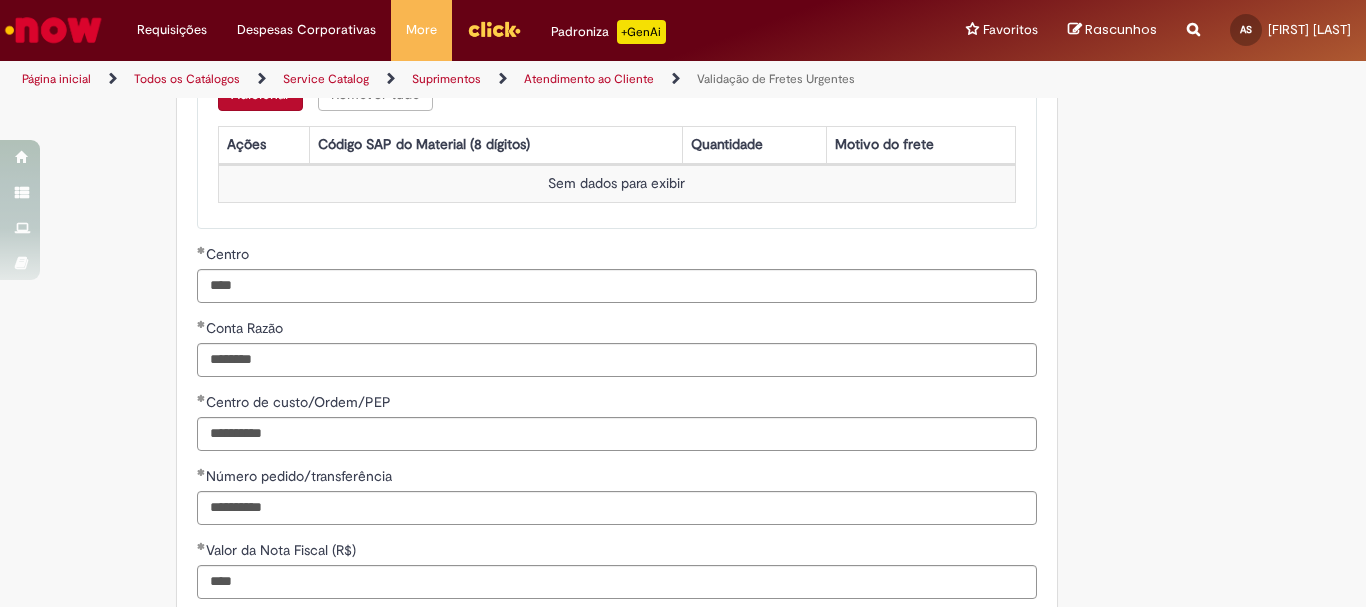 type on "**********" 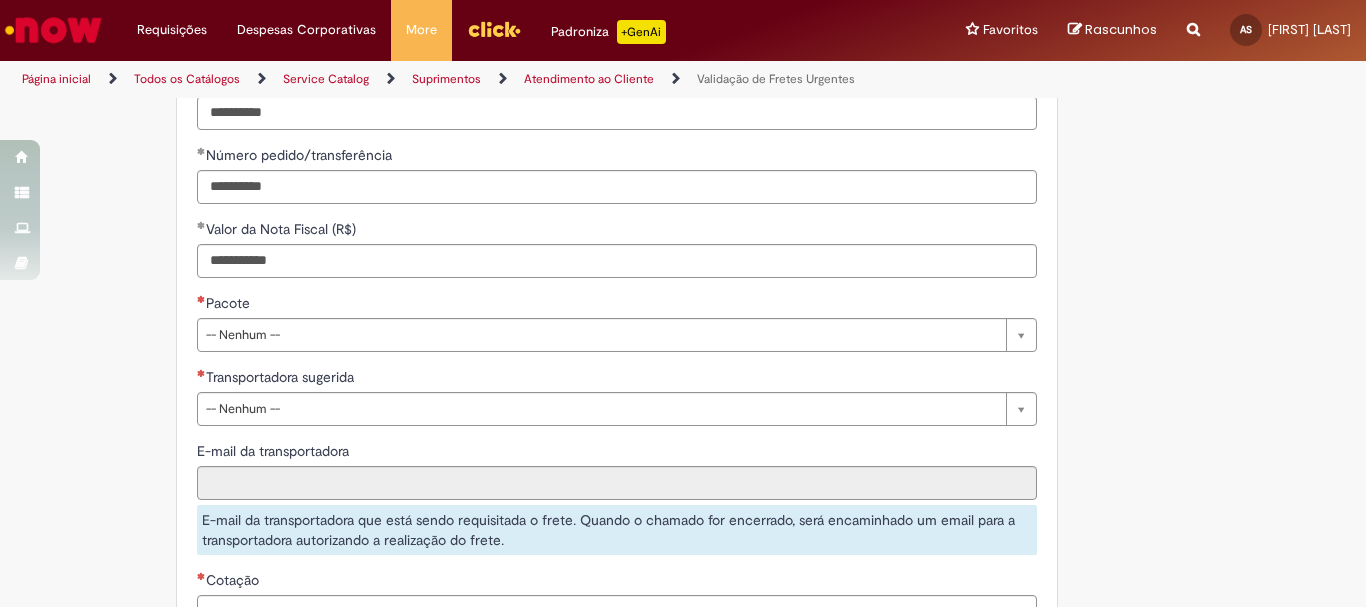 scroll, scrollTop: 1173, scrollLeft: 0, axis: vertical 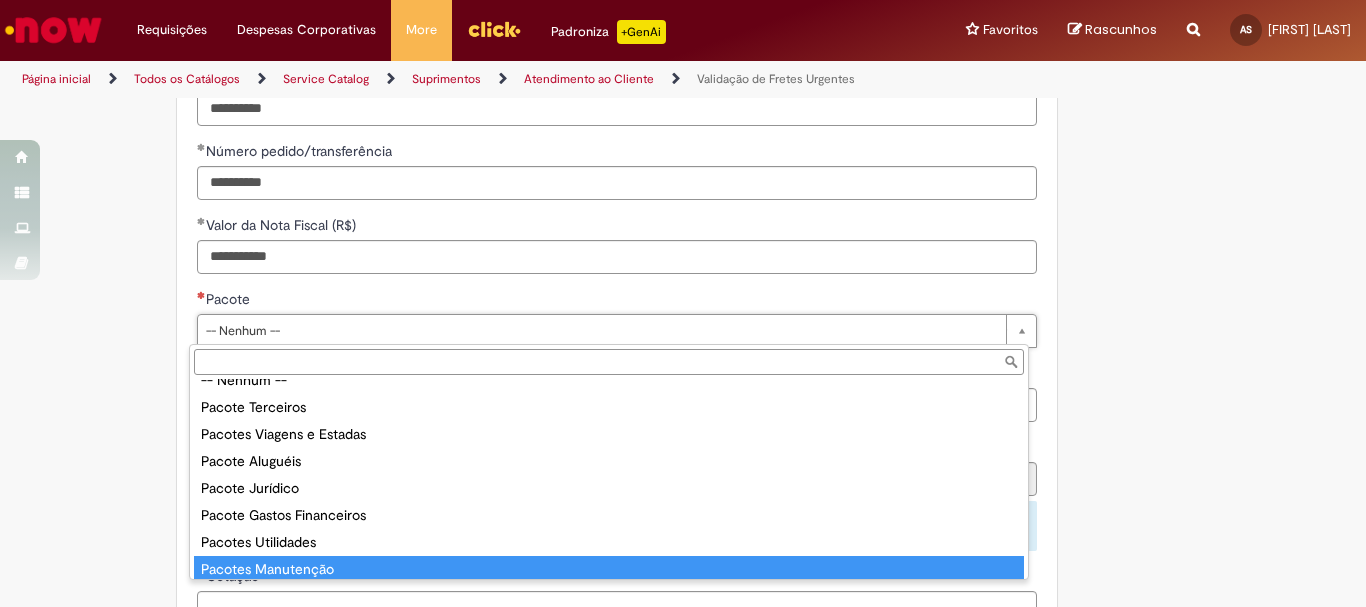 type on "**********" 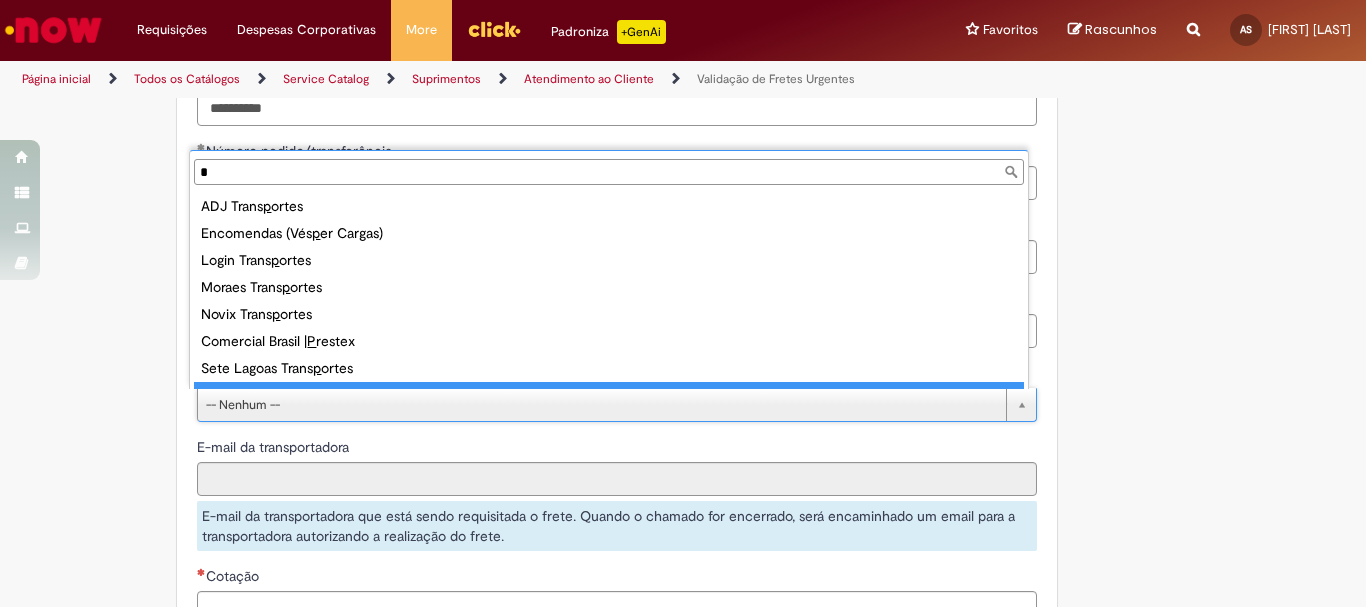 scroll, scrollTop: 16, scrollLeft: 0, axis: vertical 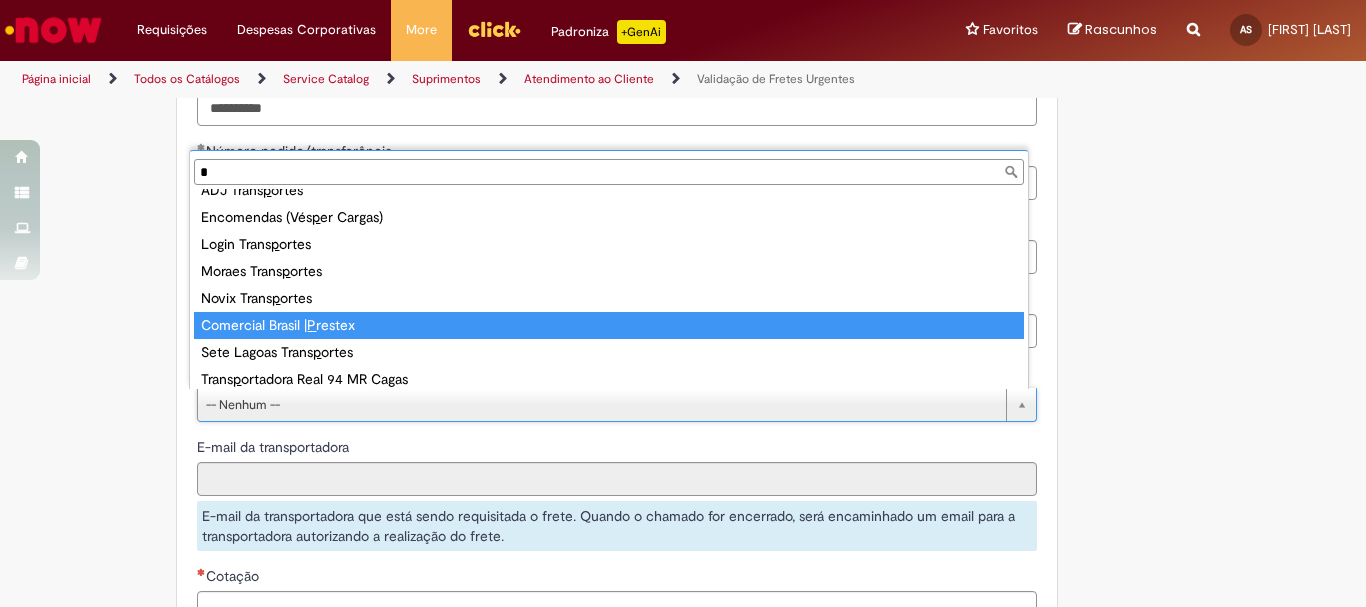 type on "*" 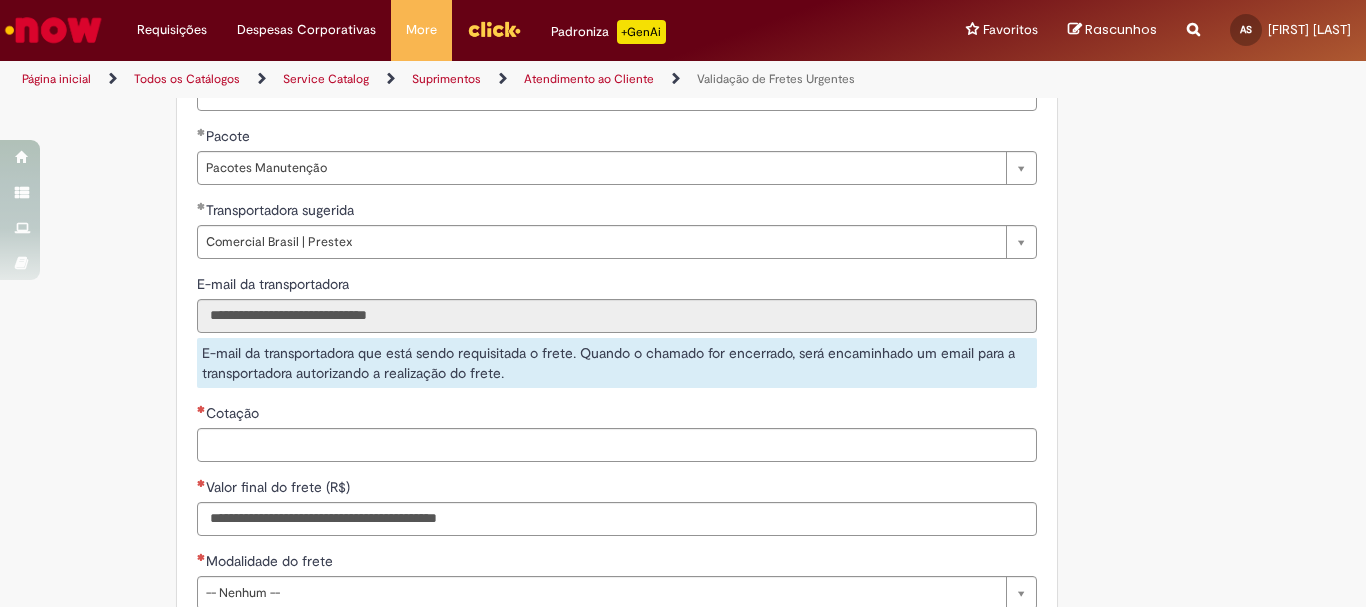 scroll, scrollTop: 1364, scrollLeft: 0, axis: vertical 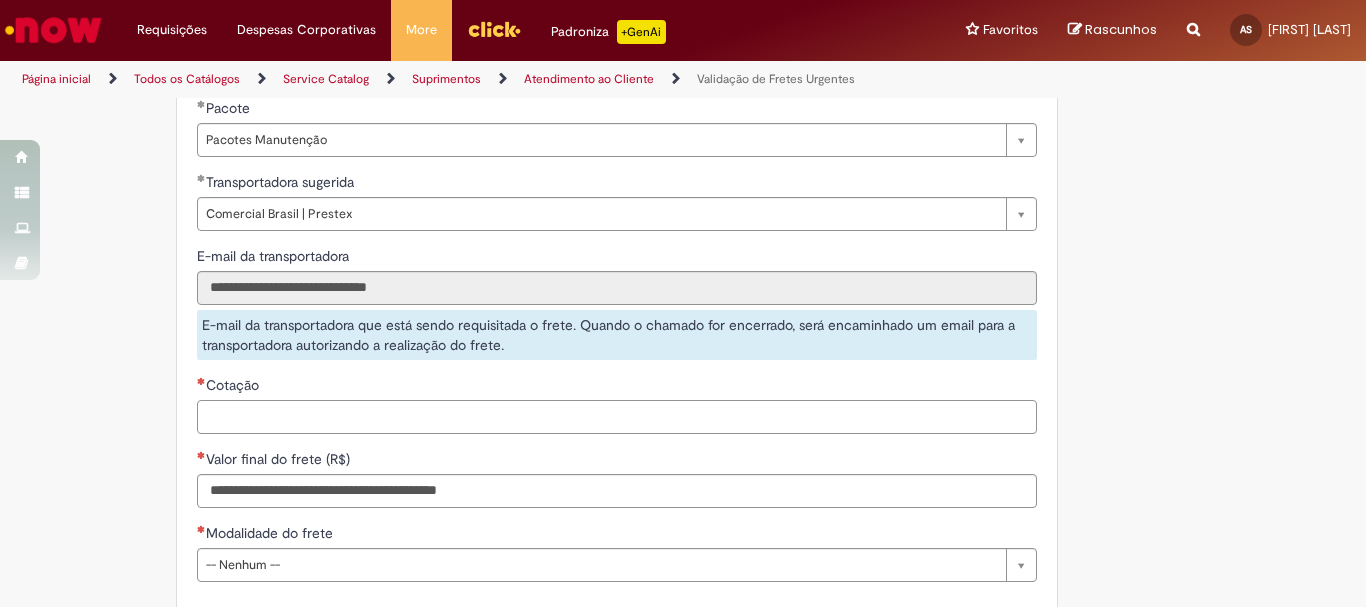 click on "Cotação" at bounding box center [617, 417] 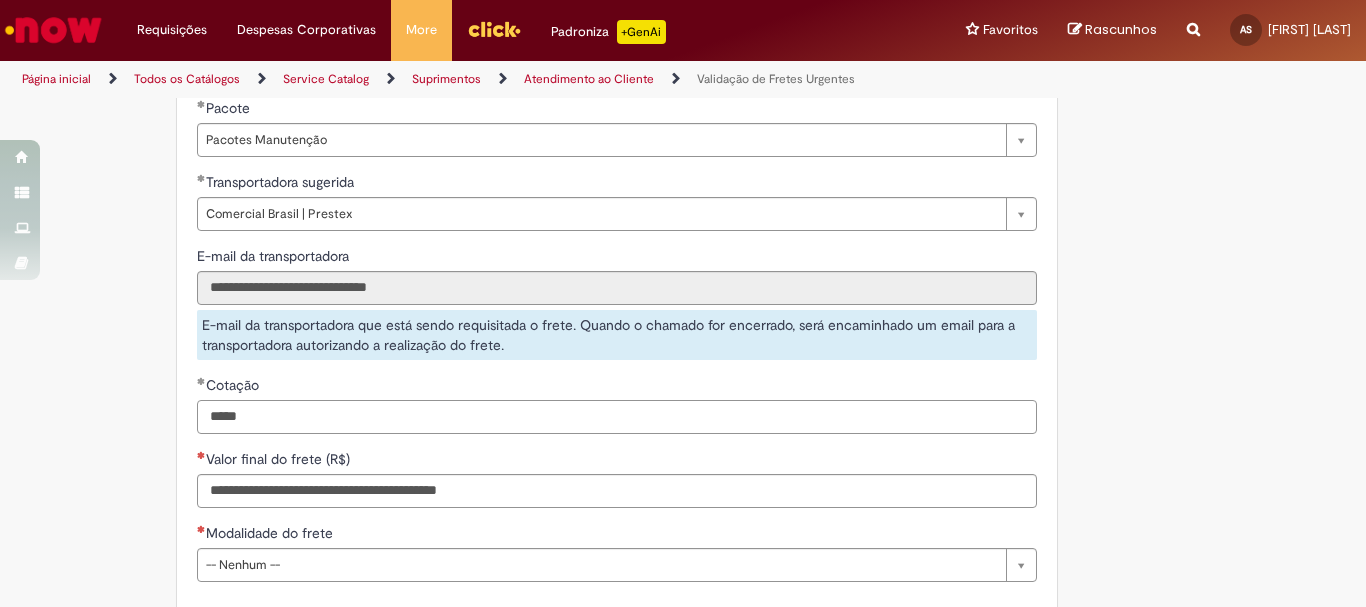 type on "*****" 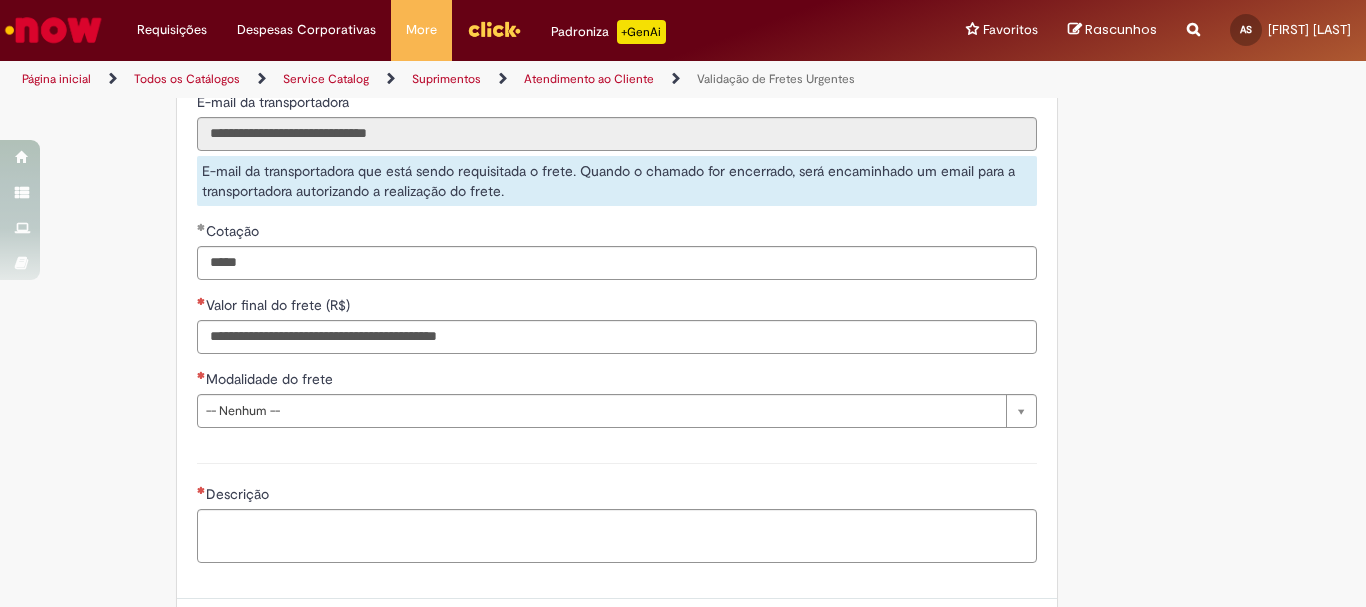 scroll, scrollTop: 1532, scrollLeft: 0, axis: vertical 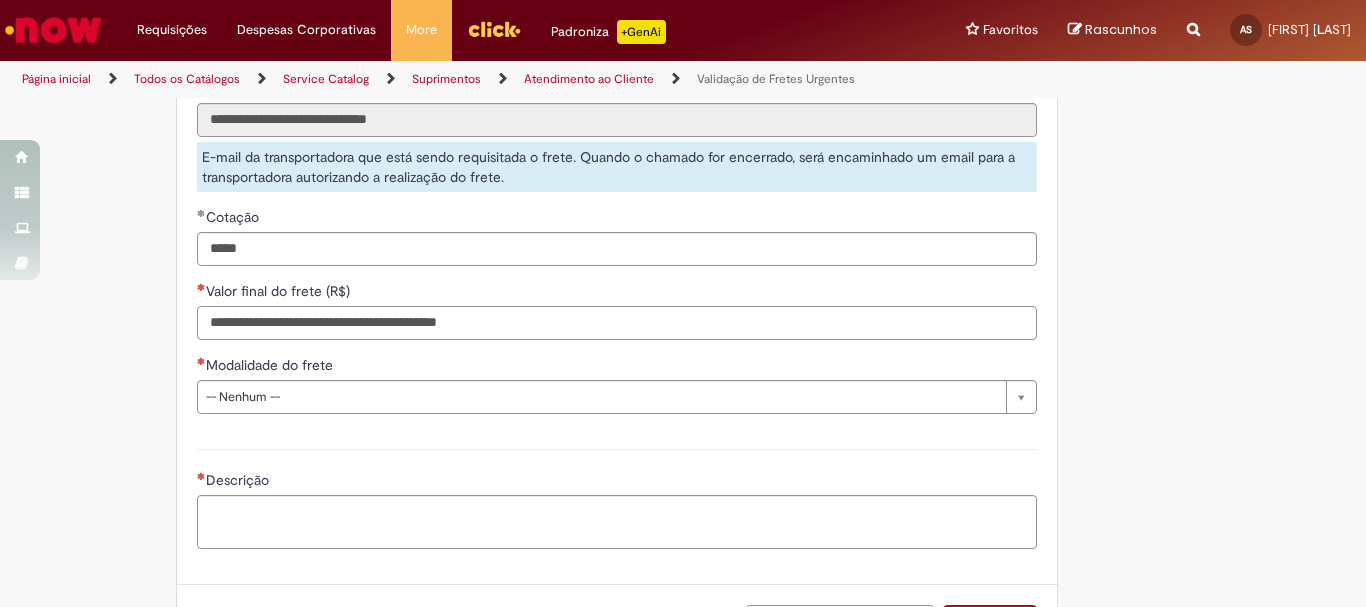 click on "Valor final do frete (R$)" at bounding box center [617, 323] 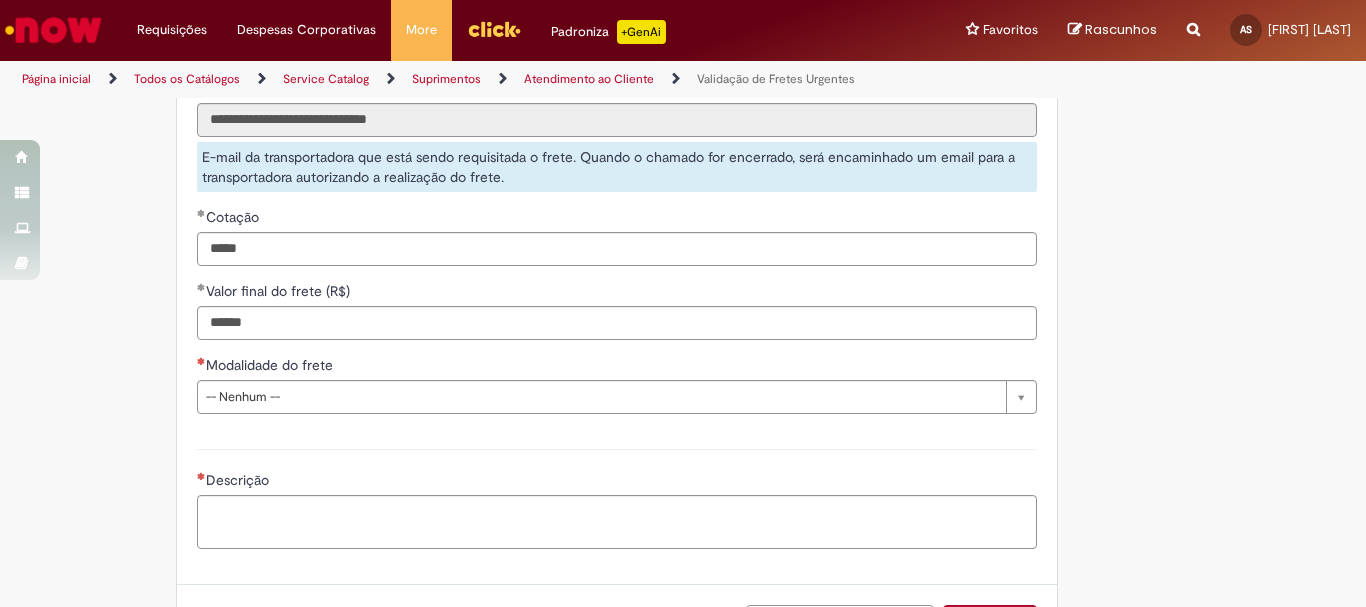 type on "*********" 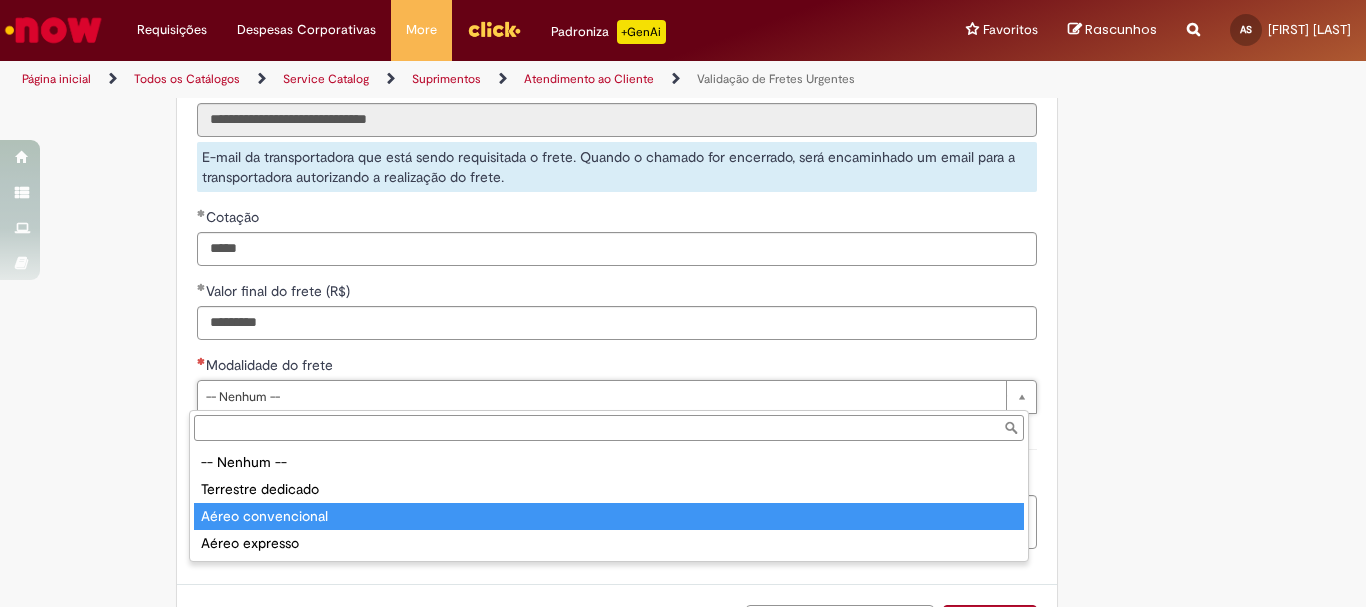 type on "**********" 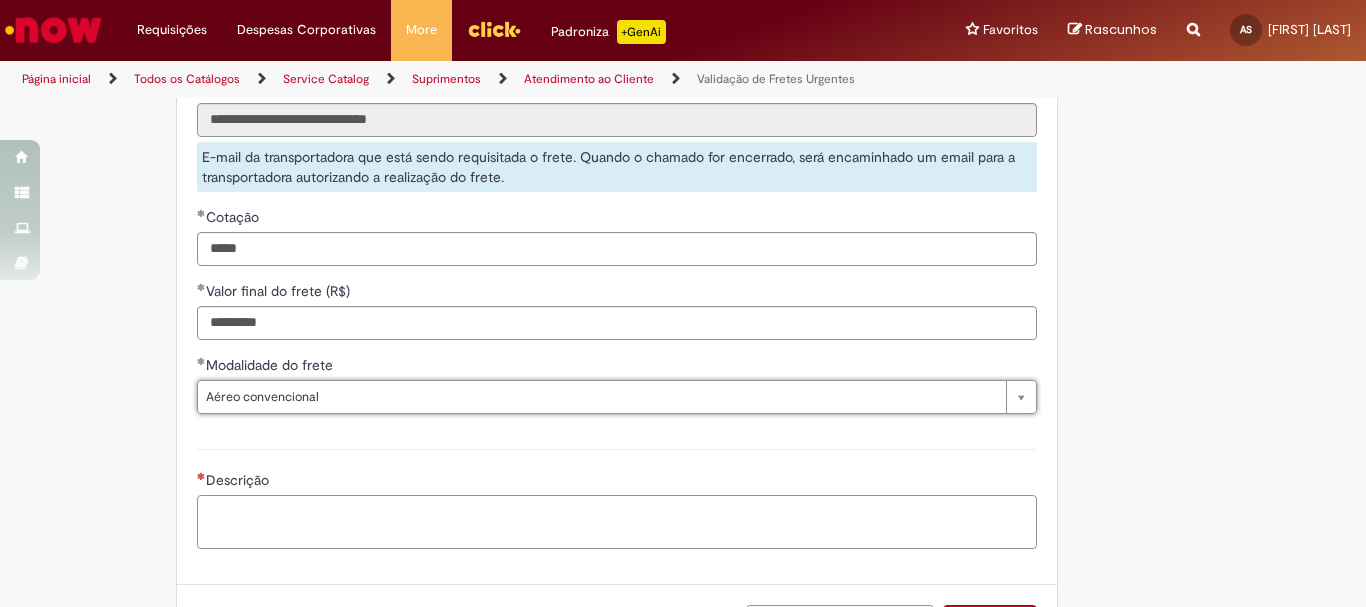 click on "Descrição" at bounding box center [617, 522] 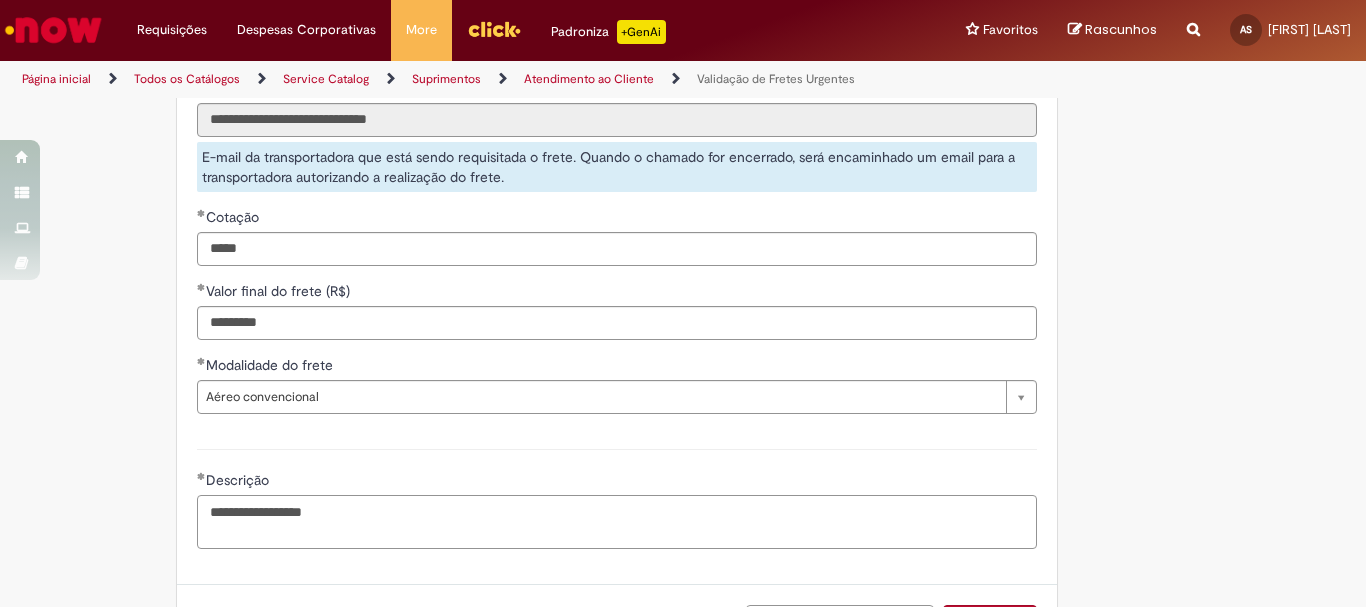 type on "**********" 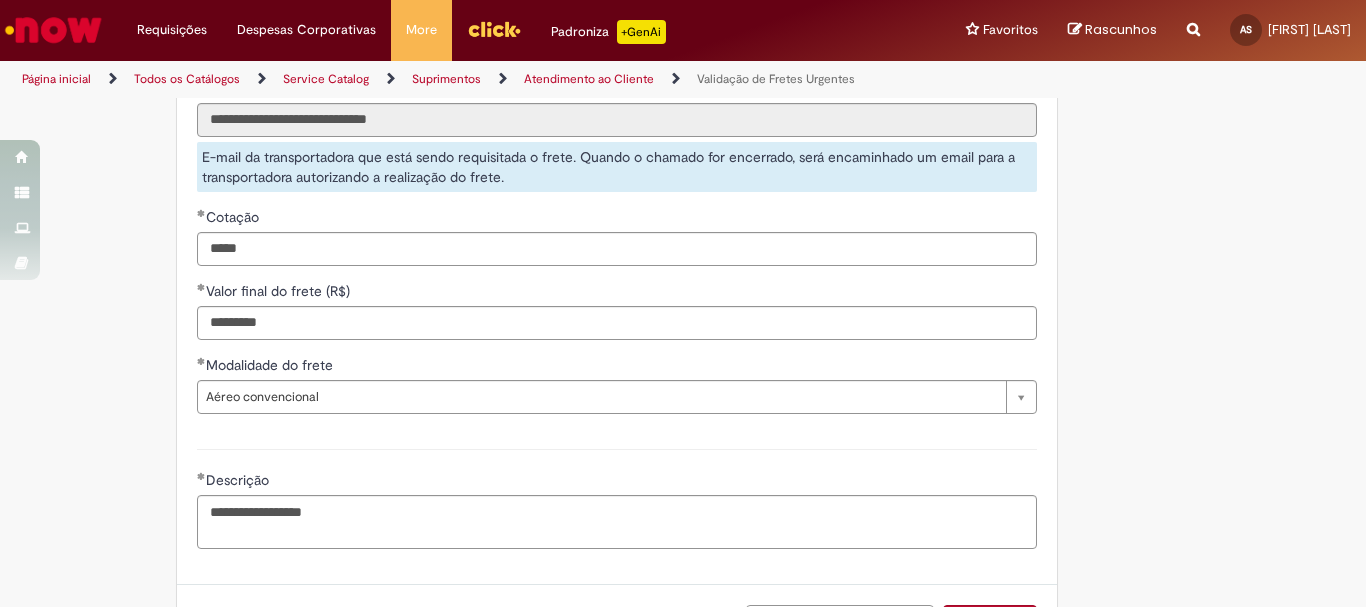 scroll, scrollTop: 1695, scrollLeft: 0, axis: vertical 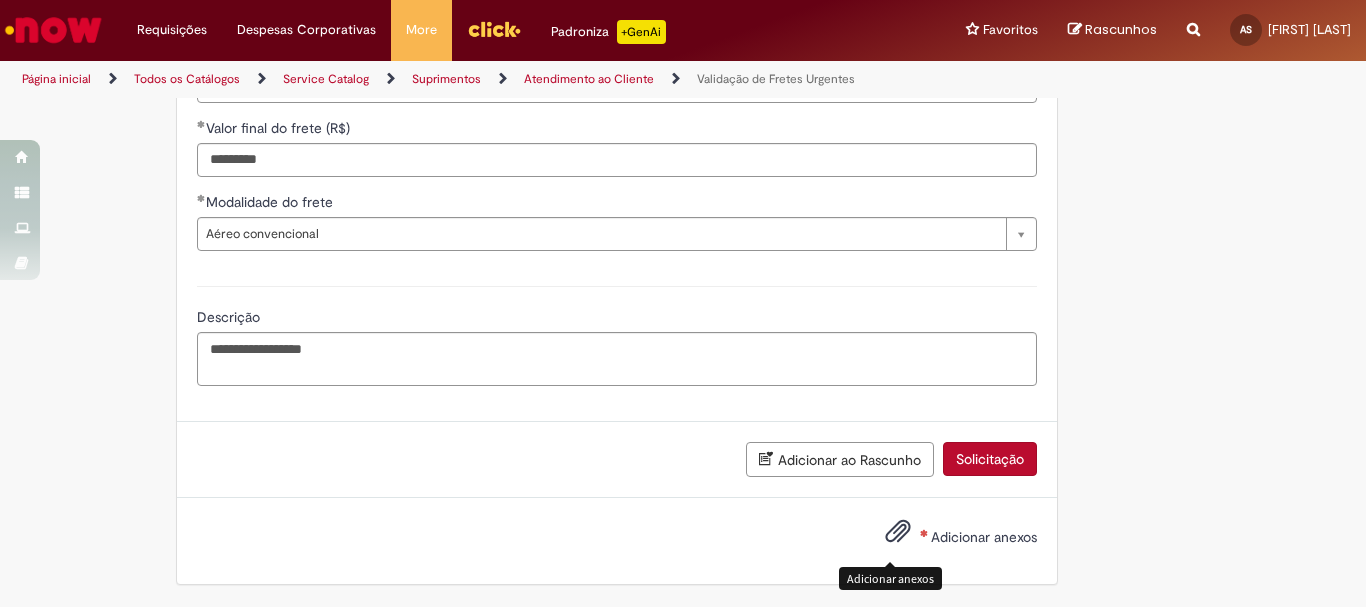 click at bounding box center (898, 532) 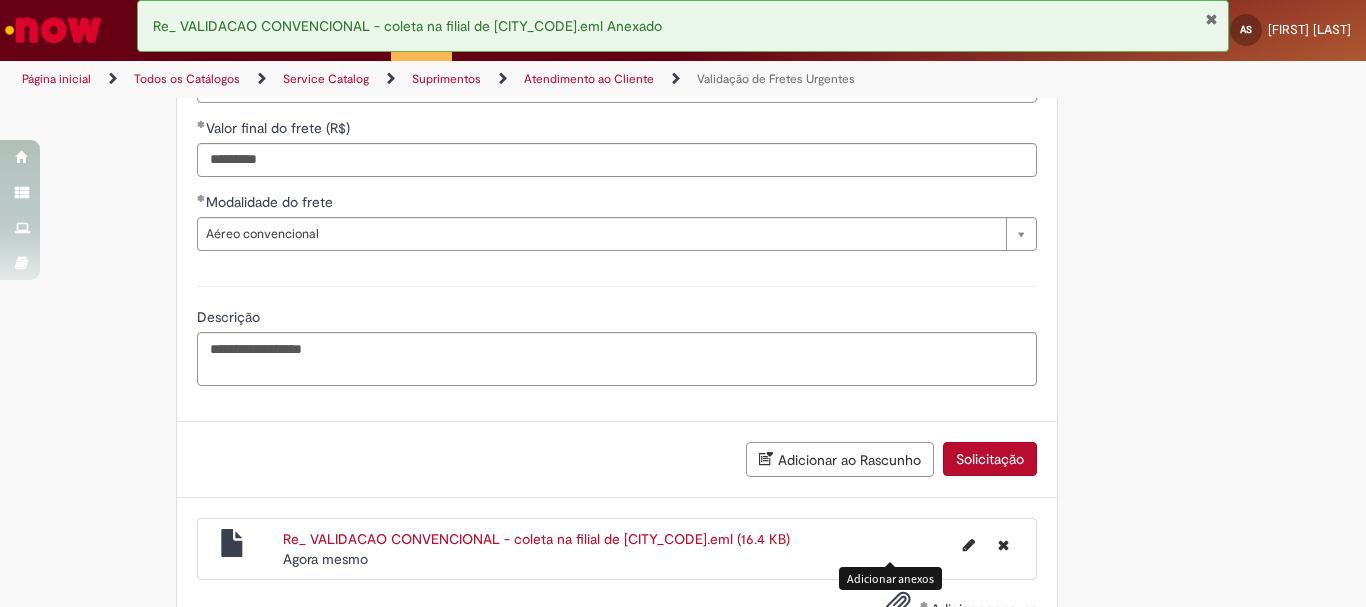 click at bounding box center [898, 604] 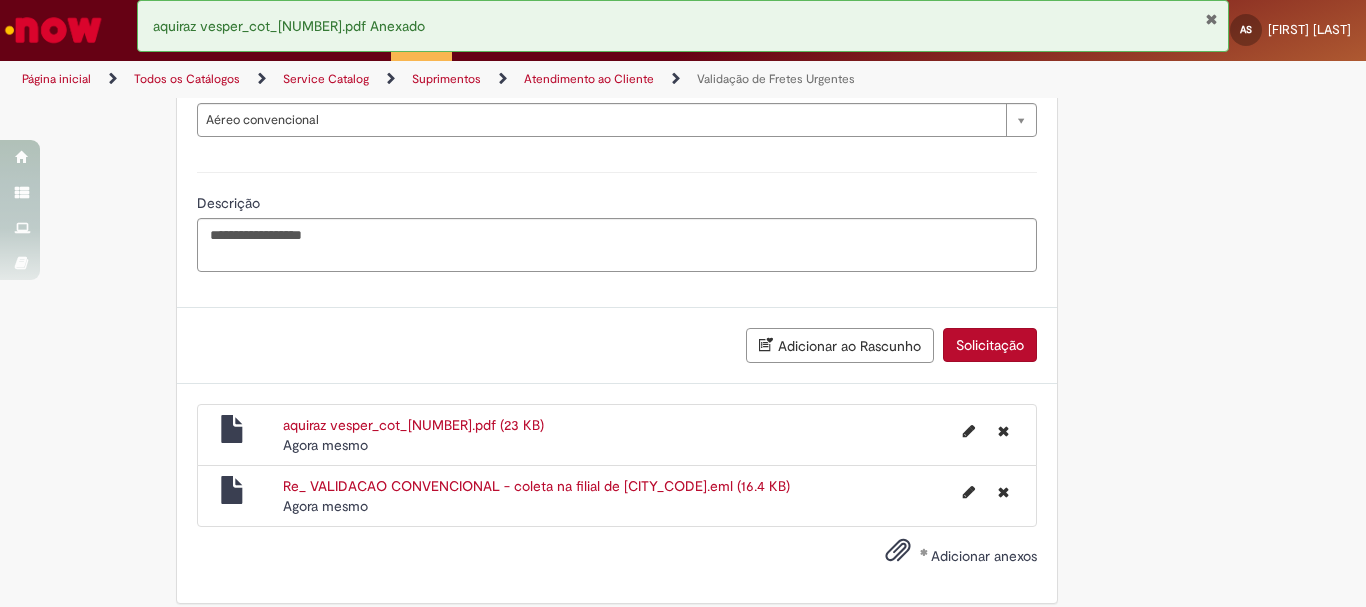 scroll, scrollTop: 1828, scrollLeft: 0, axis: vertical 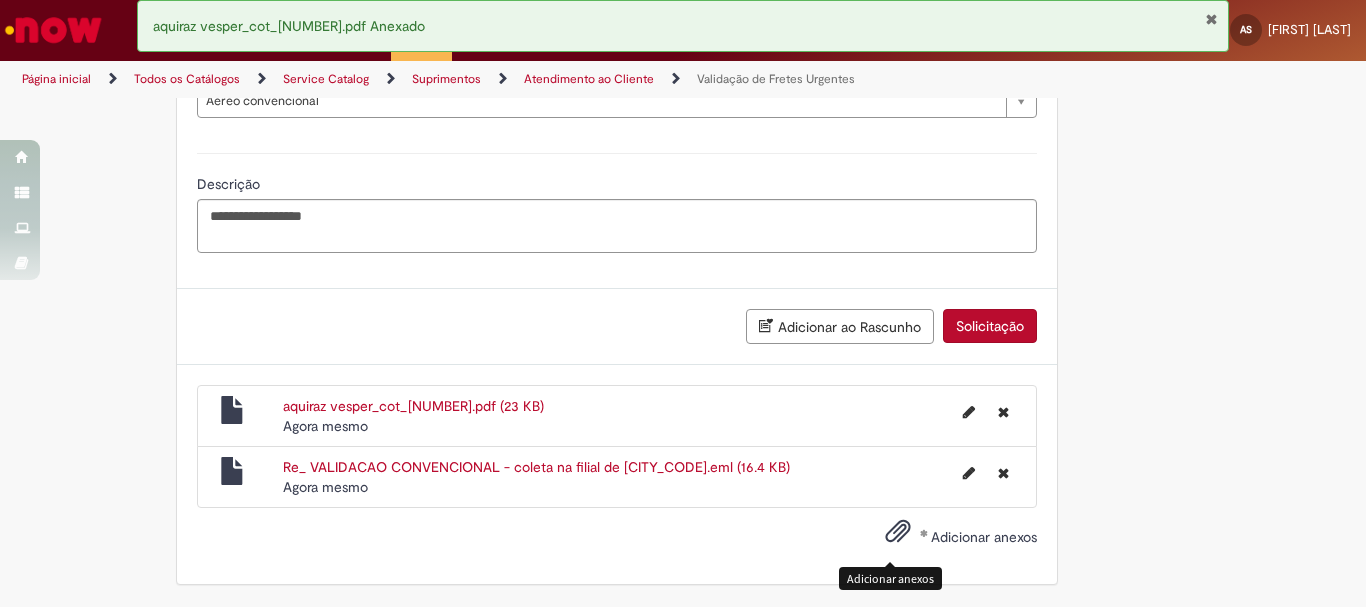 click at bounding box center (898, 532) 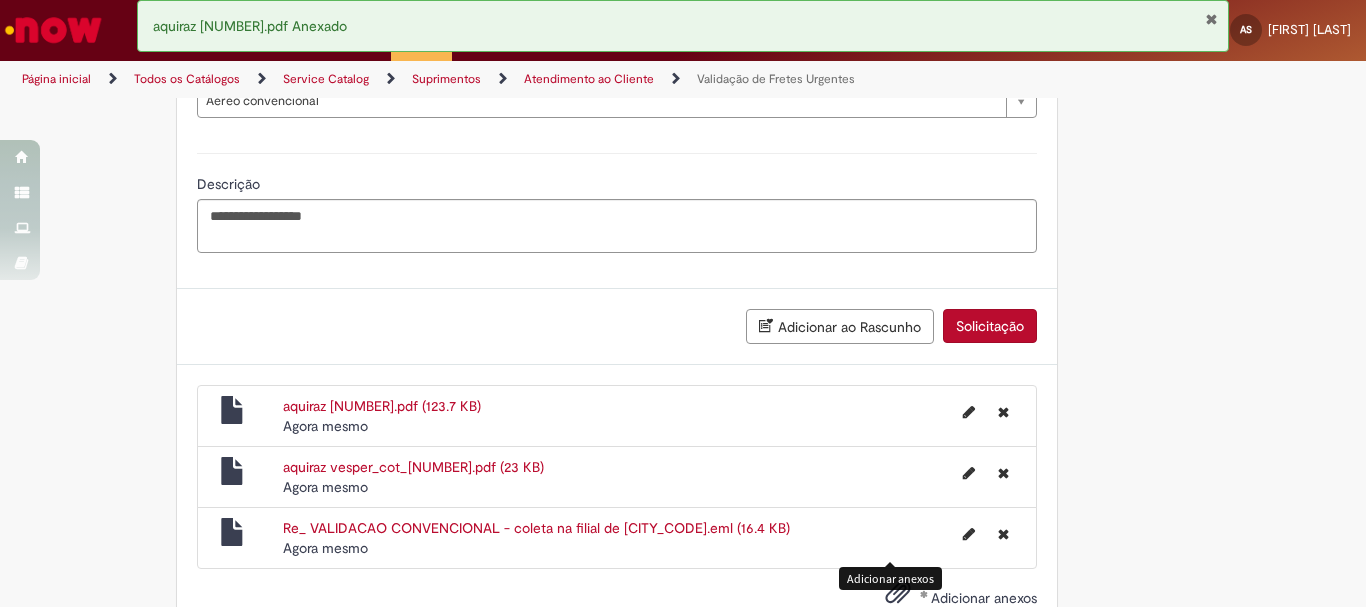 scroll, scrollTop: 1889, scrollLeft: 0, axis: vertical 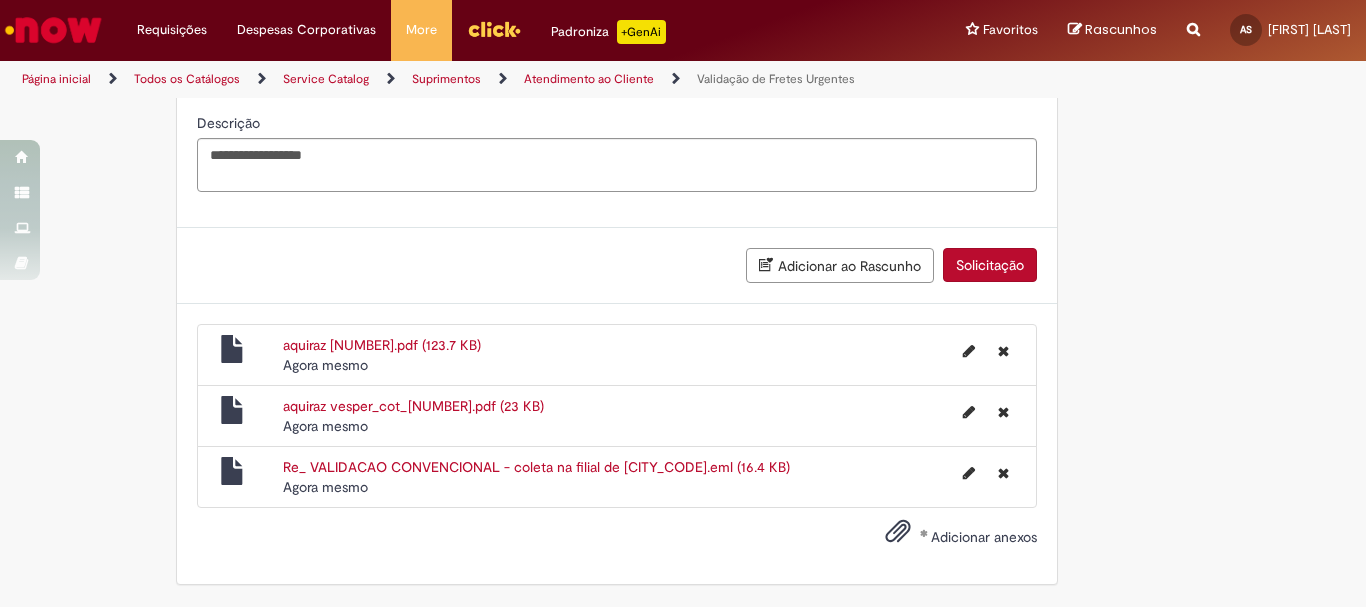 click on "Solicitação" at bounding box center [990, 265] 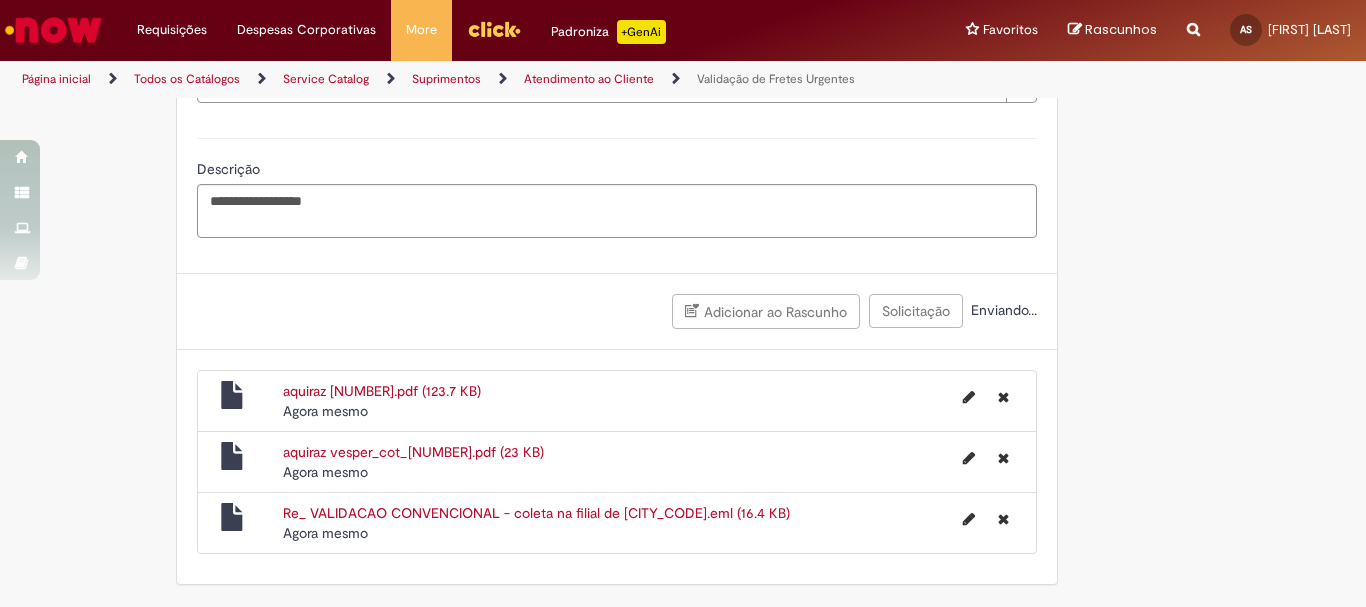 scroll, scrollTop: 589, scrollLeft: 0, axis: vertical 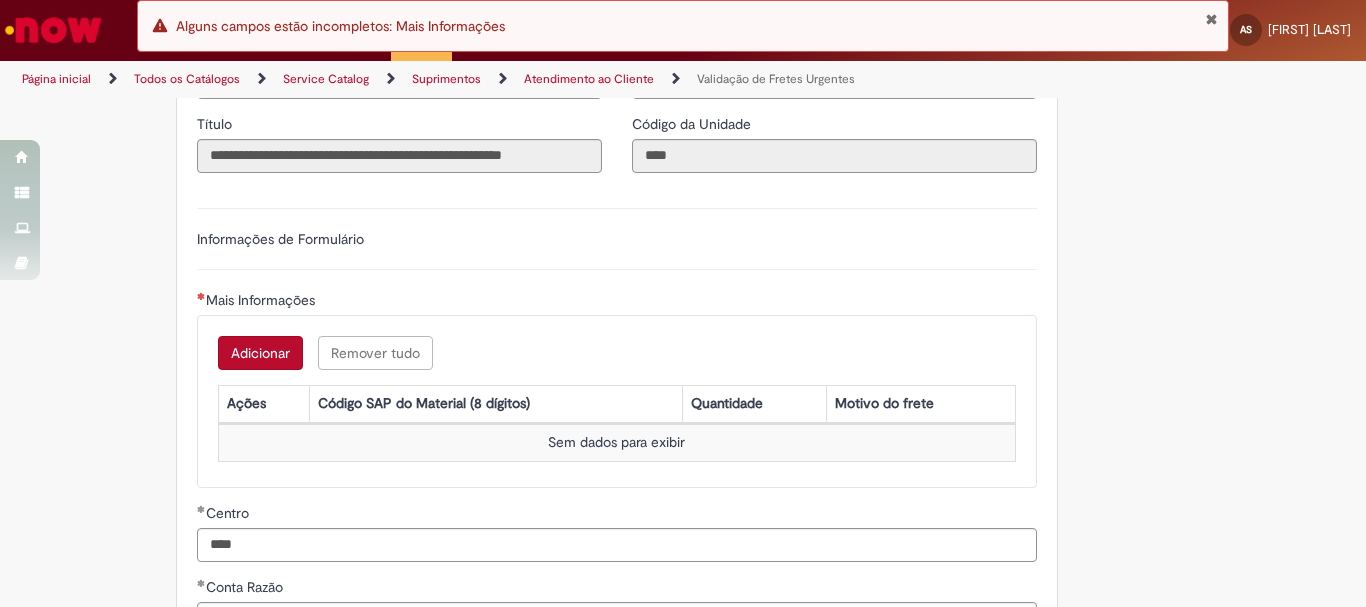 click on "Adicionar" at bounding box center (260, 353) 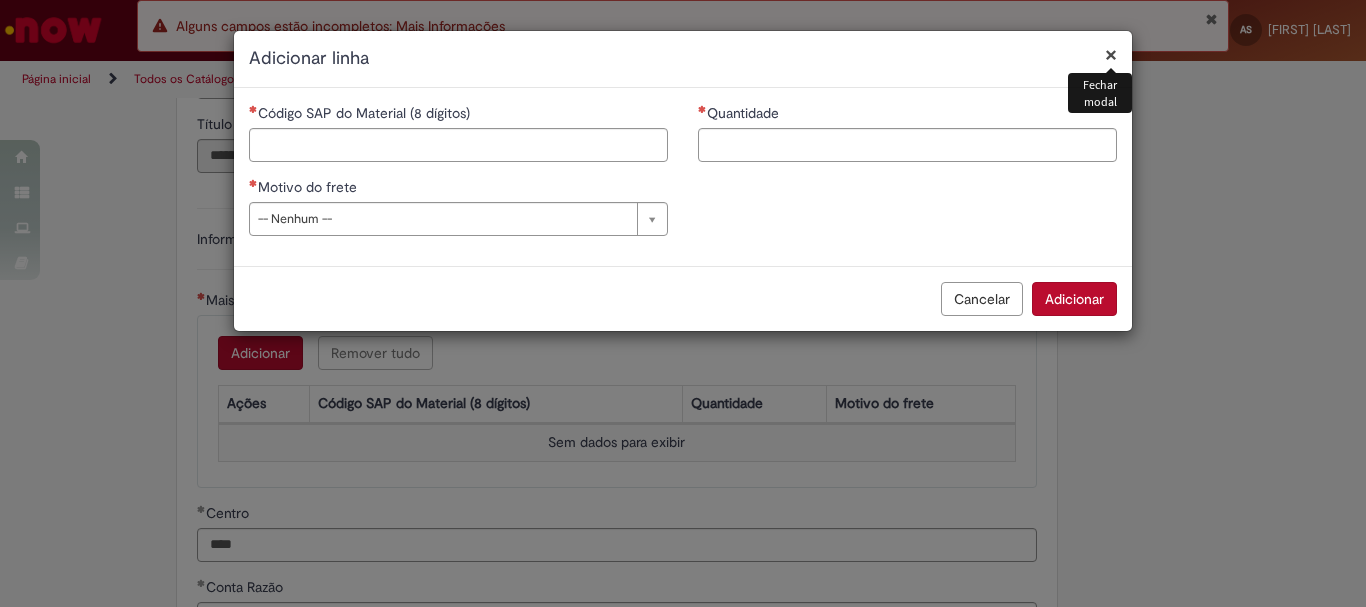click on "Código SAP do Material (8 dígitos)" at bounding box center [458, 115] 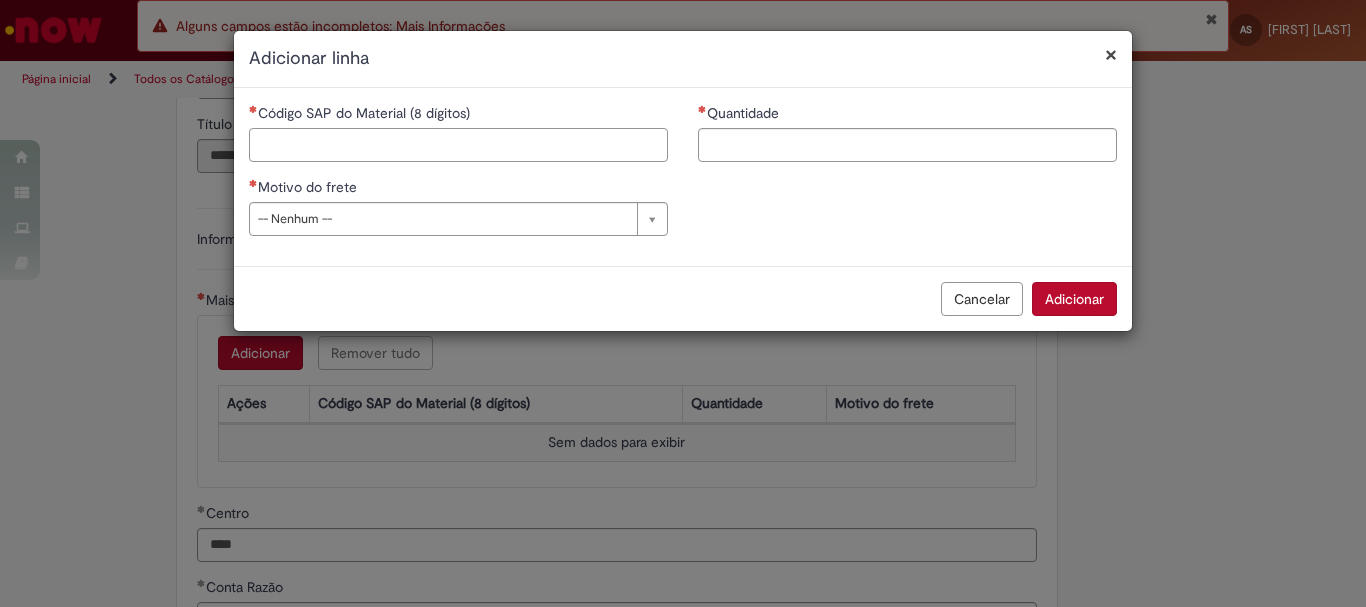 click on "Código SAP do Material (8 dígitos)" at bounding box center (458, 145) 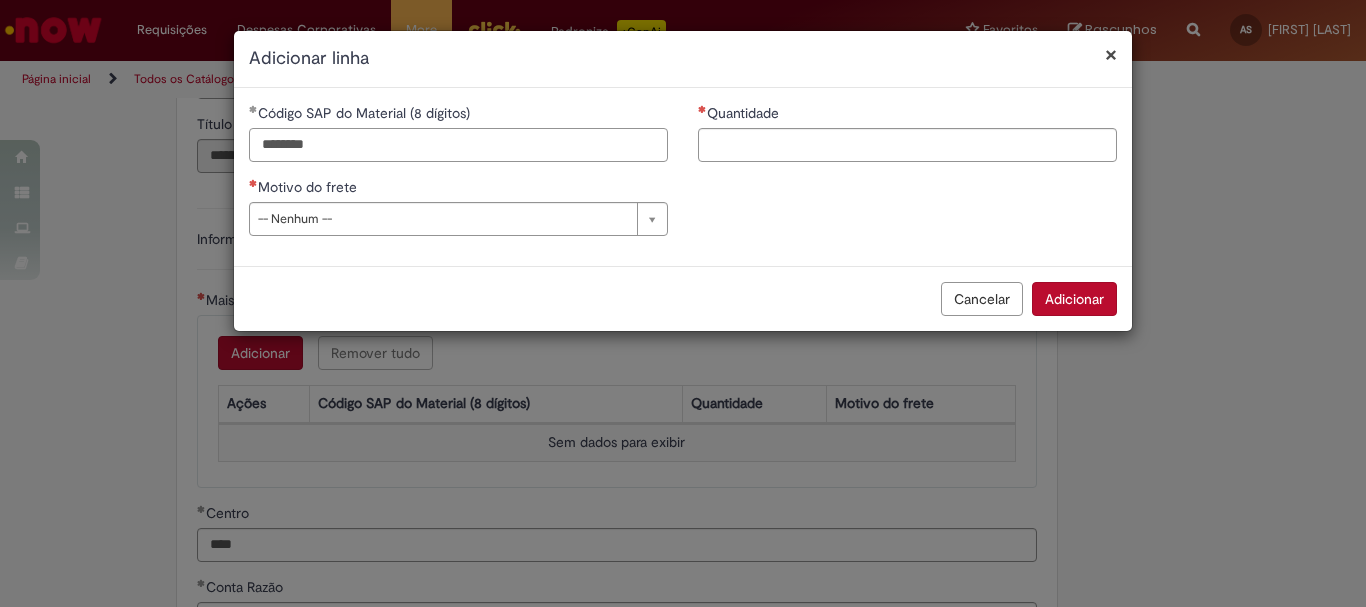 type on "********" 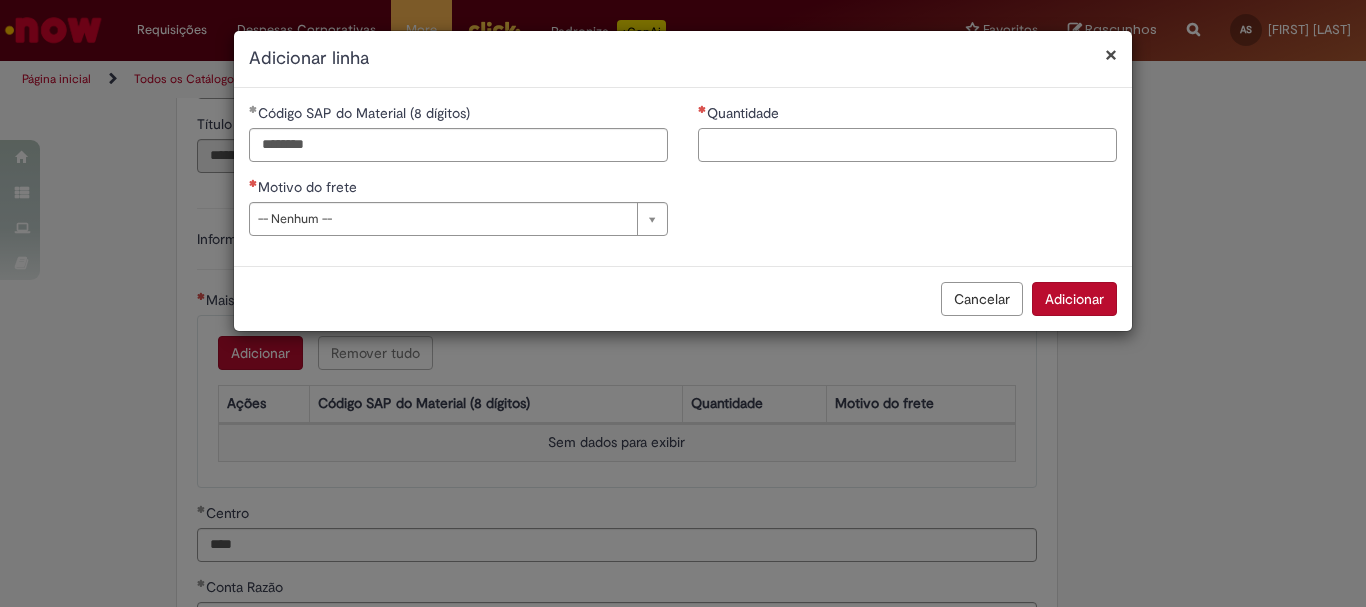 click on "Quantidade" at bounding box center [907, 145] 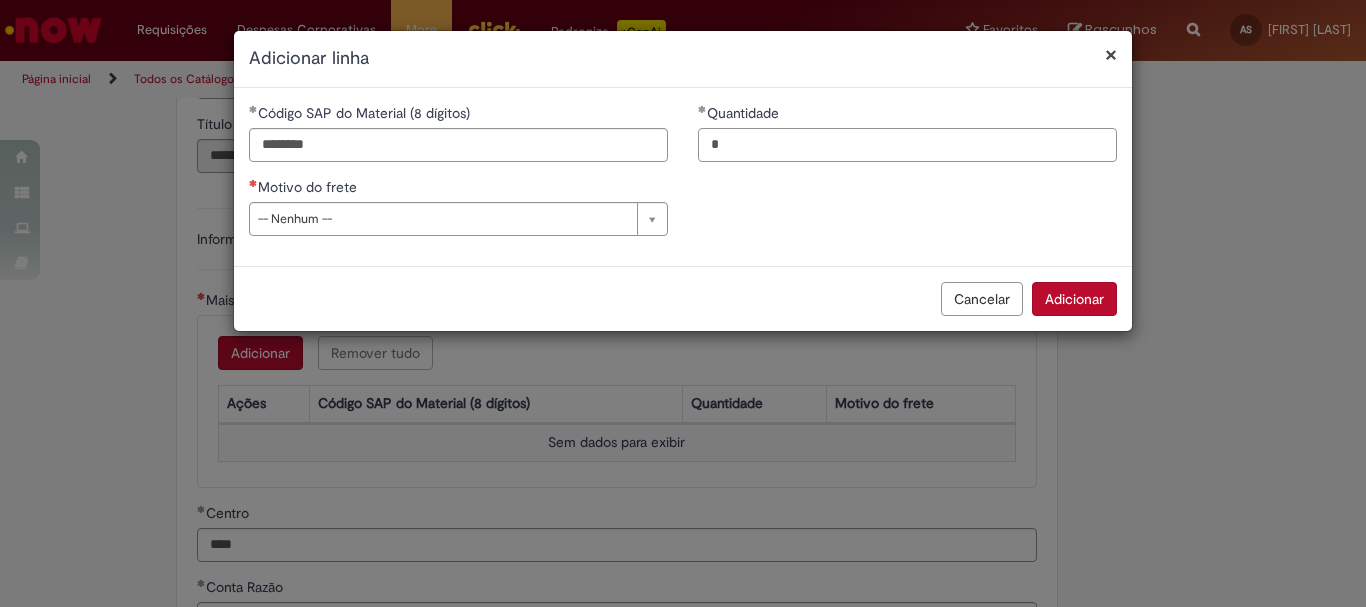 type on "*" 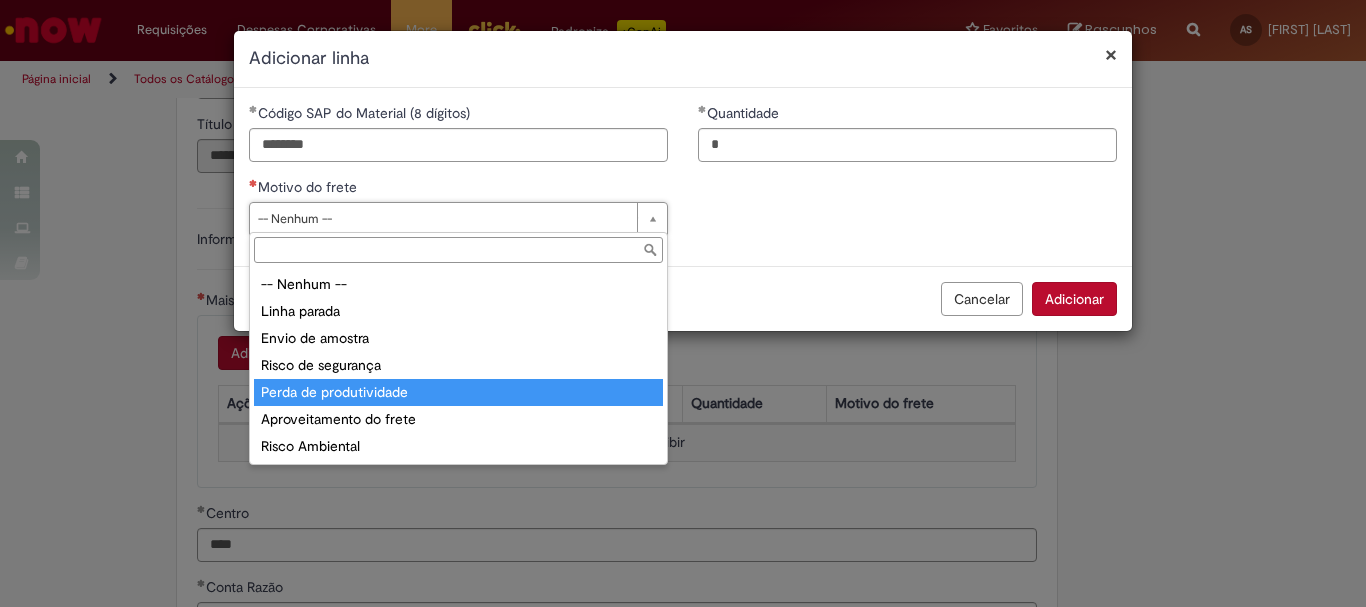 type on "**********" 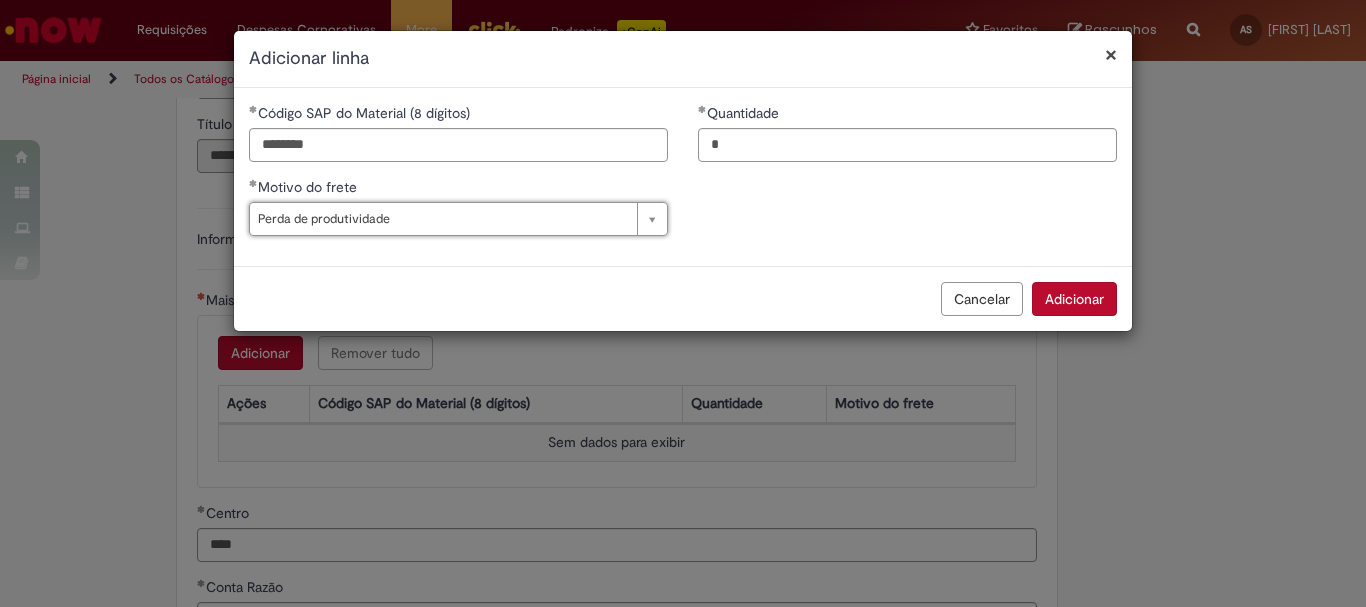 click on "Adicionar" at bounding box center [1074, 299] 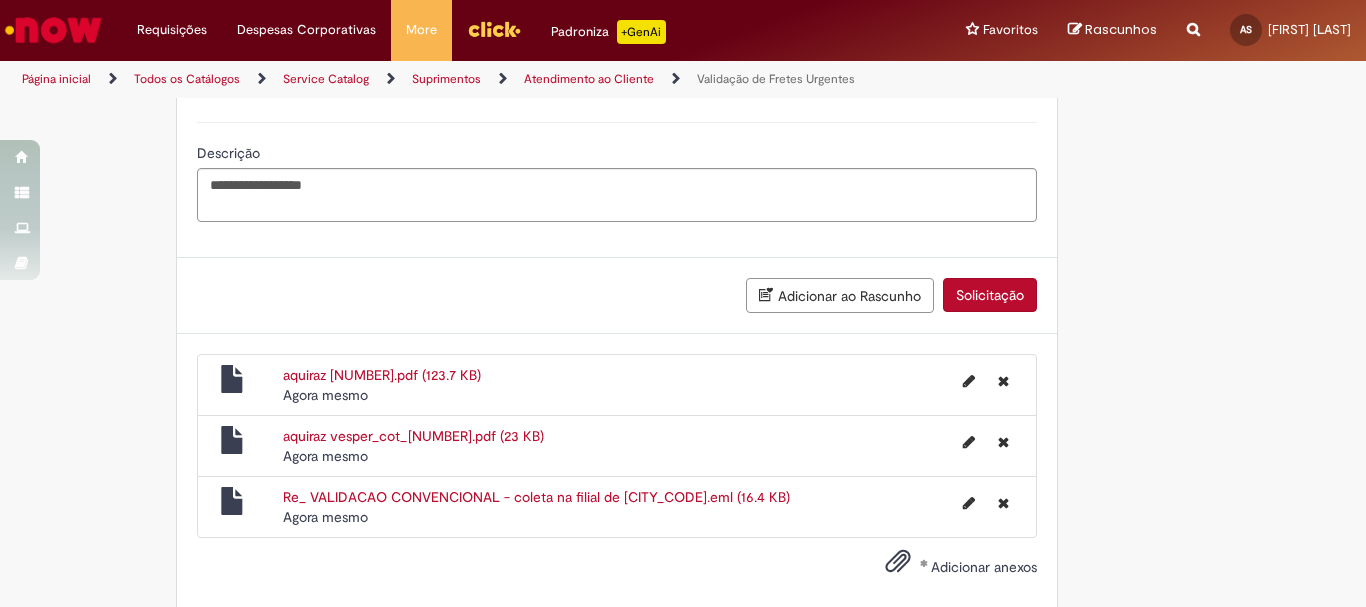 scroll, scrollTop: 1893, scrollLeft: 0, axis: vertical 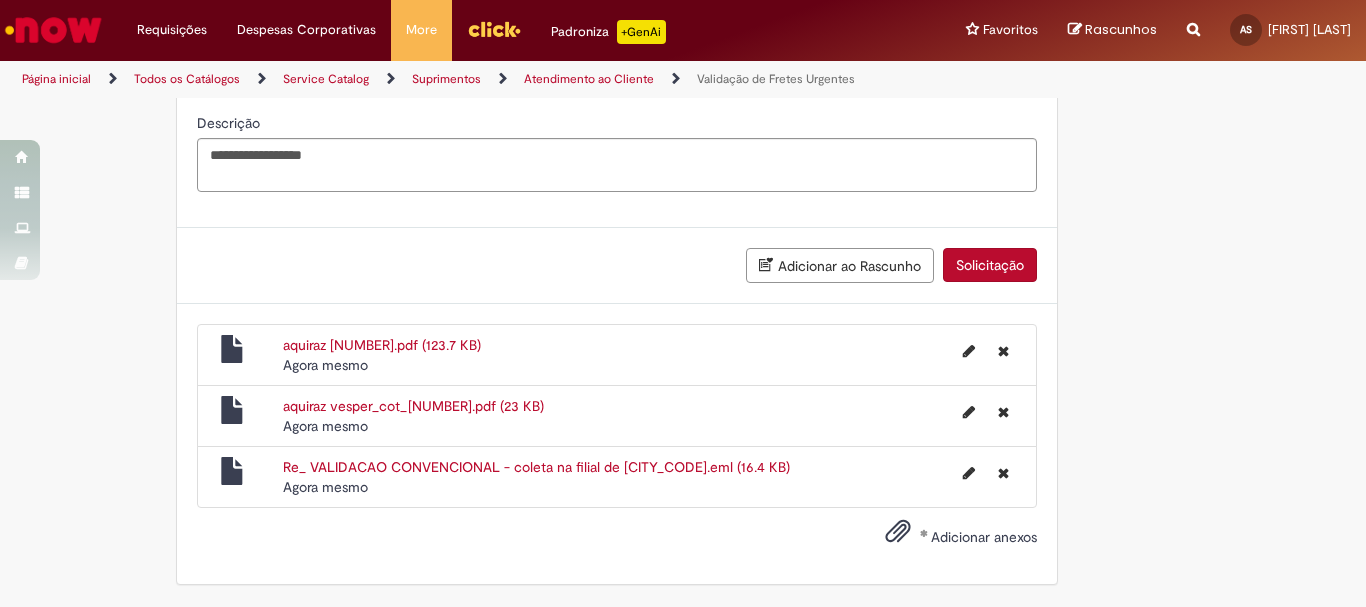 click on "Solicitação" at bounding box center [990, 265] 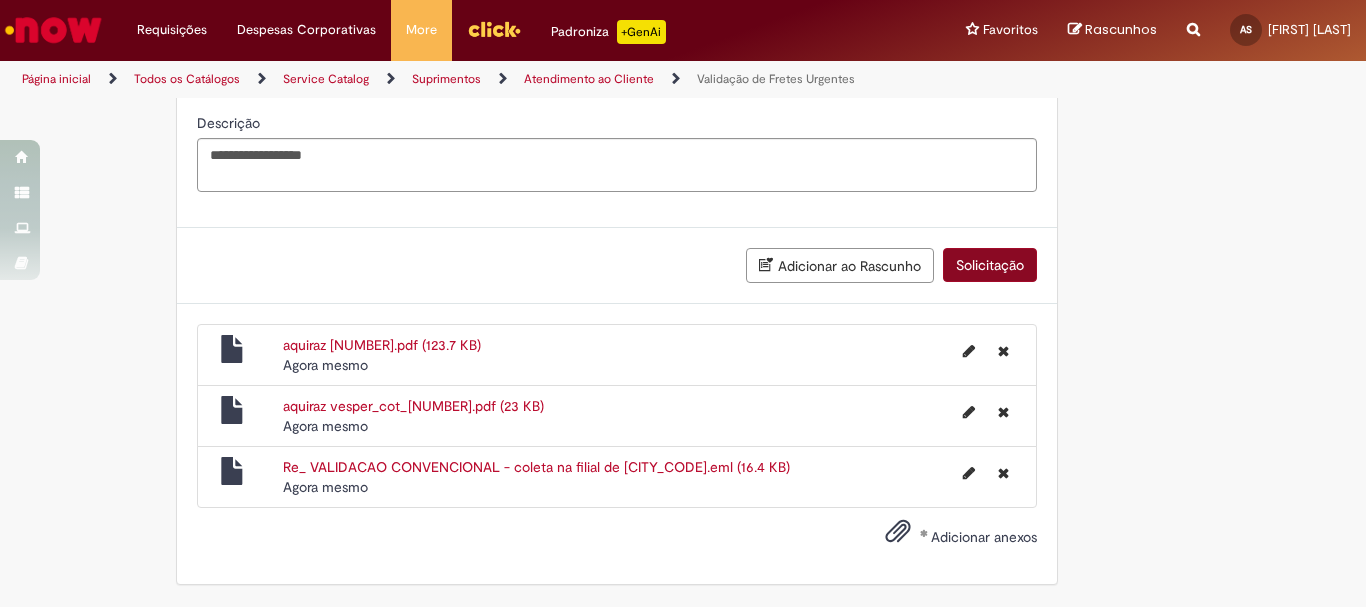 scroll, scrollTop: 1847, scrollLeft: 0, axis: vertical 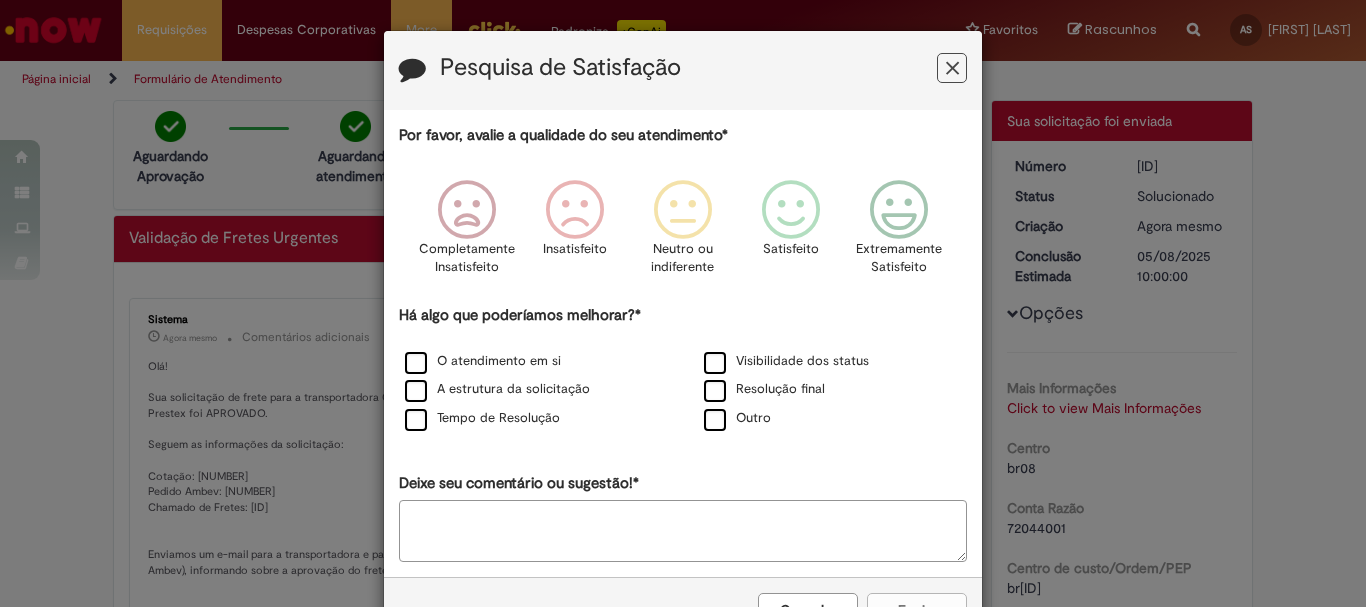 click at bounding box center [952, 68] 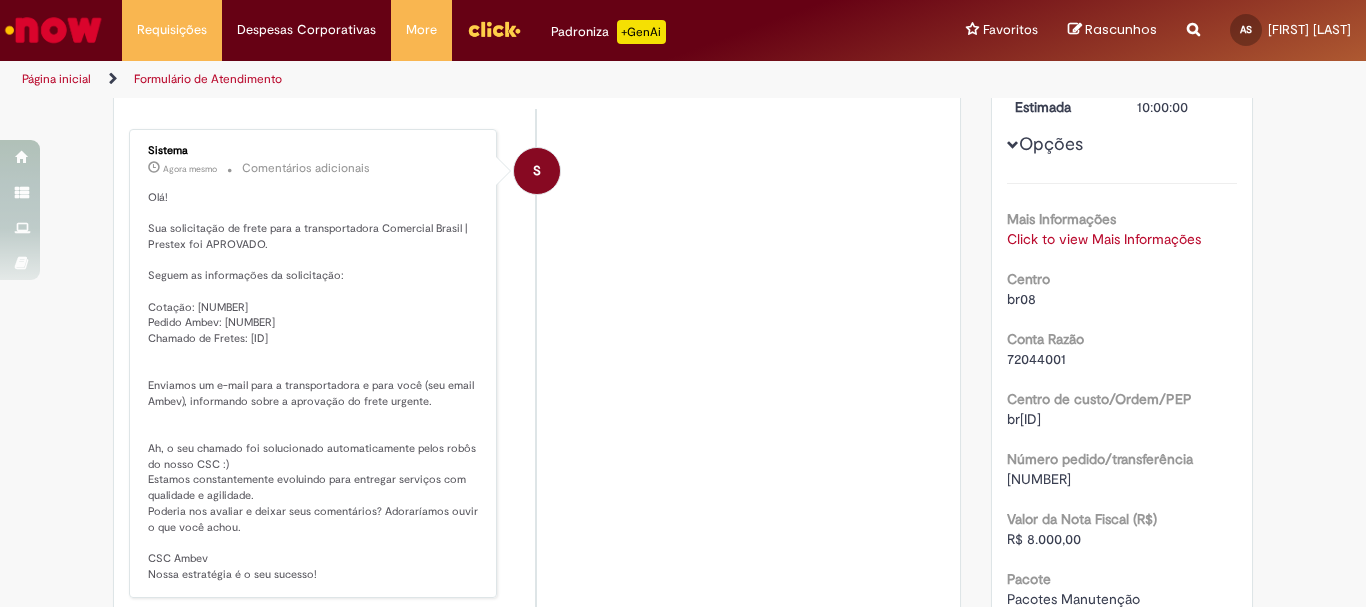 scroll, scrollTop: 182, scrollLeft: 0, axis: vertical 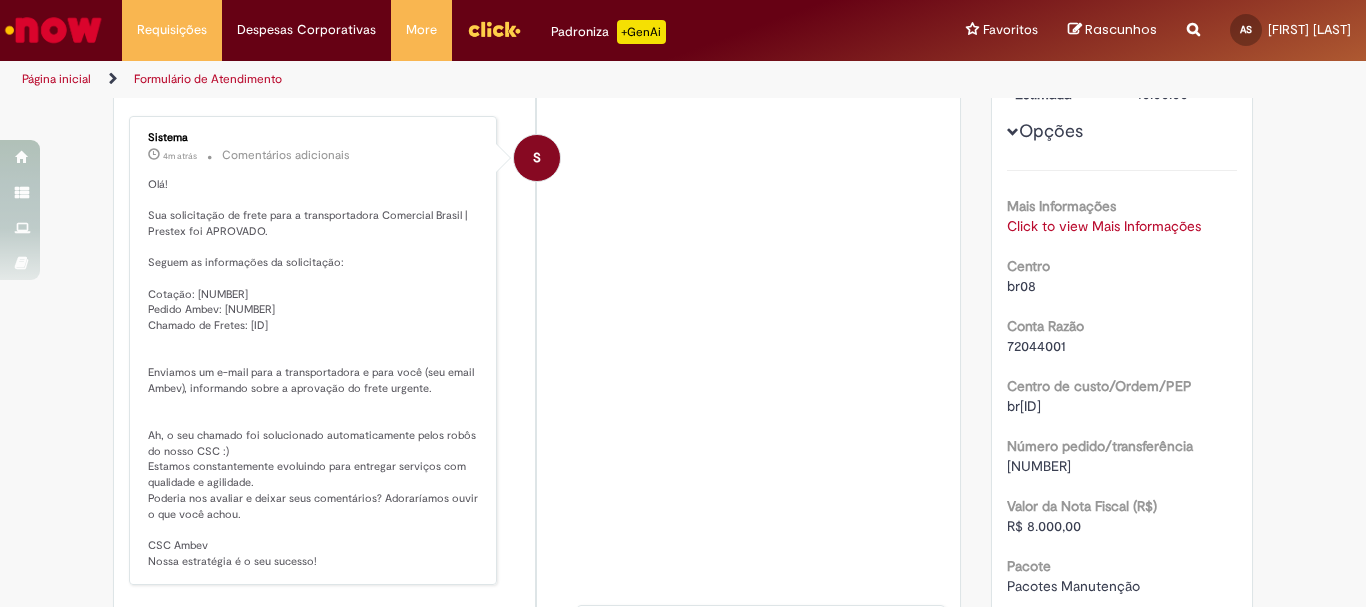 click at bounding box center (53, 30) 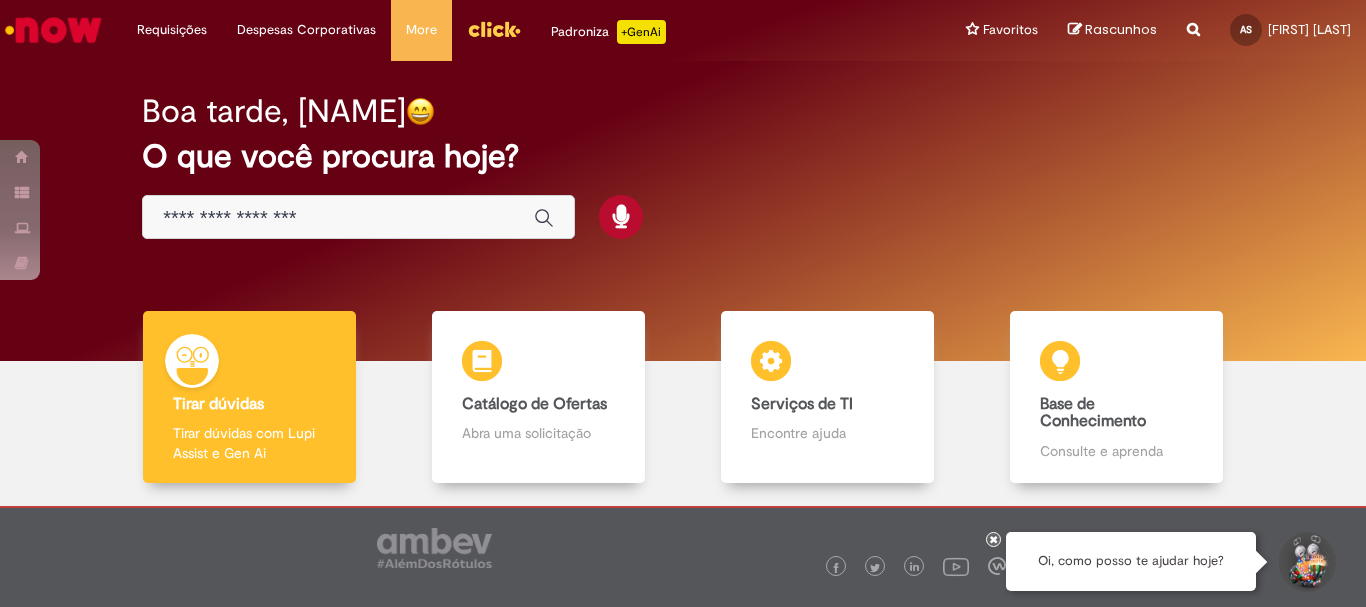 scroll, scrollTop: 0, scrollLeft: 0, axis: both 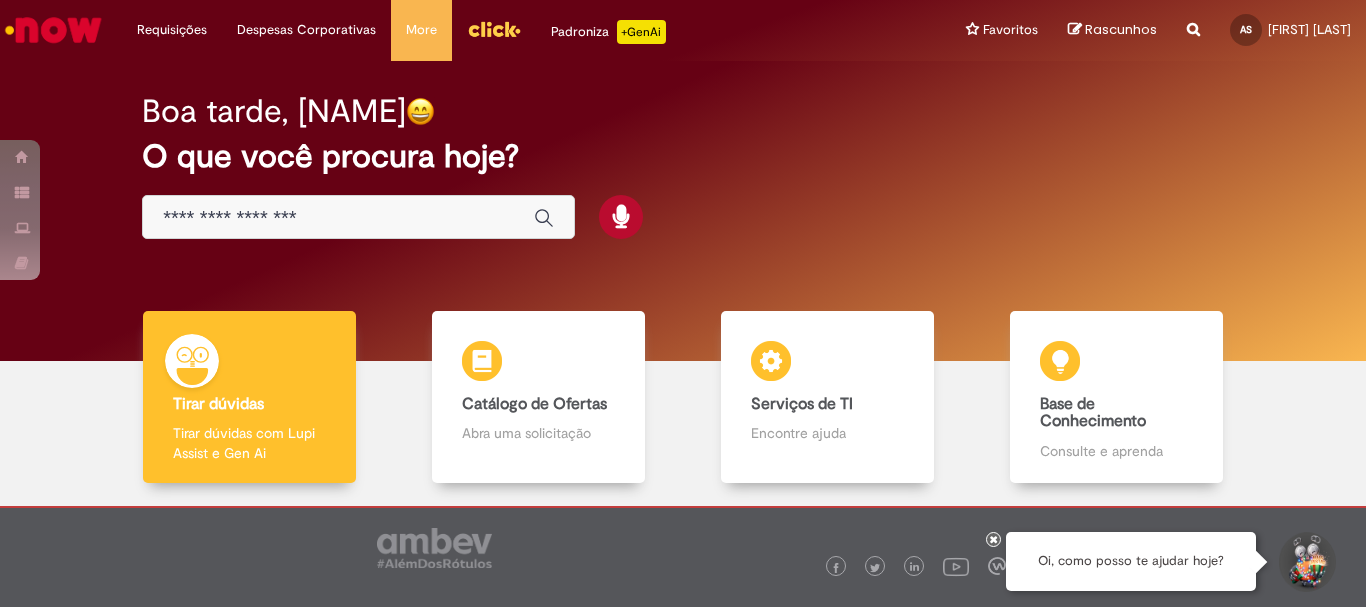 click on "Rascunhos" at bounding box center [1121, 29] 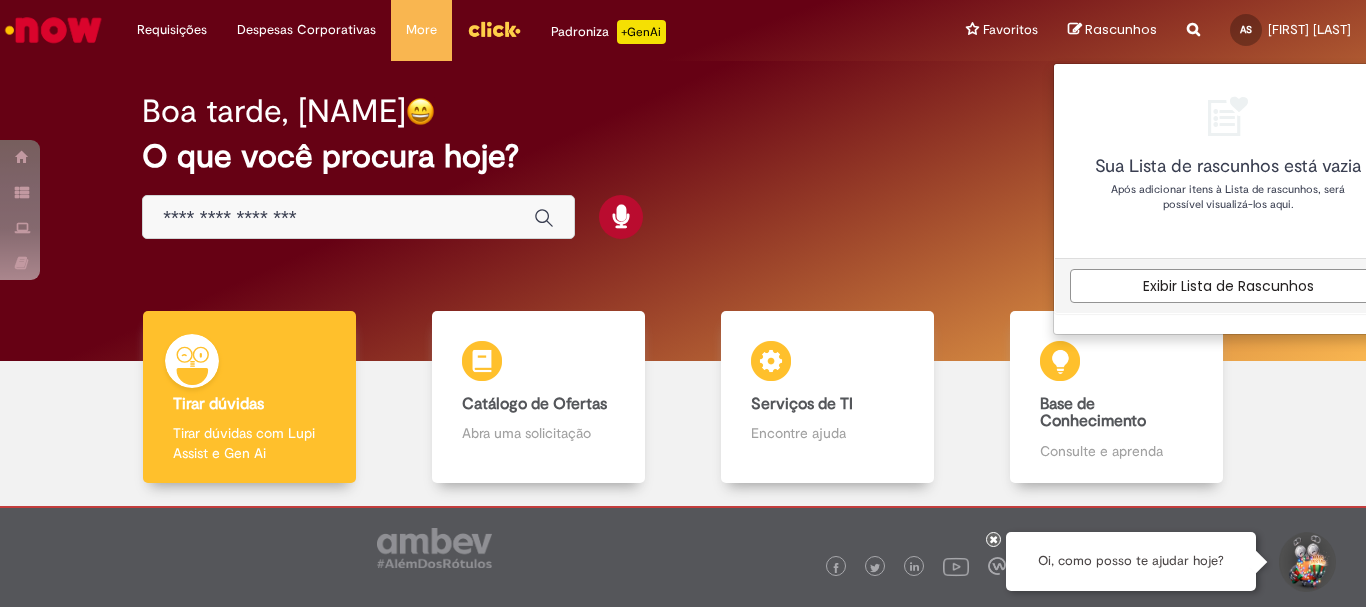 click on "Boa tarde, Adriano
O que você procura hoje?" at bounding box center [683, 167] 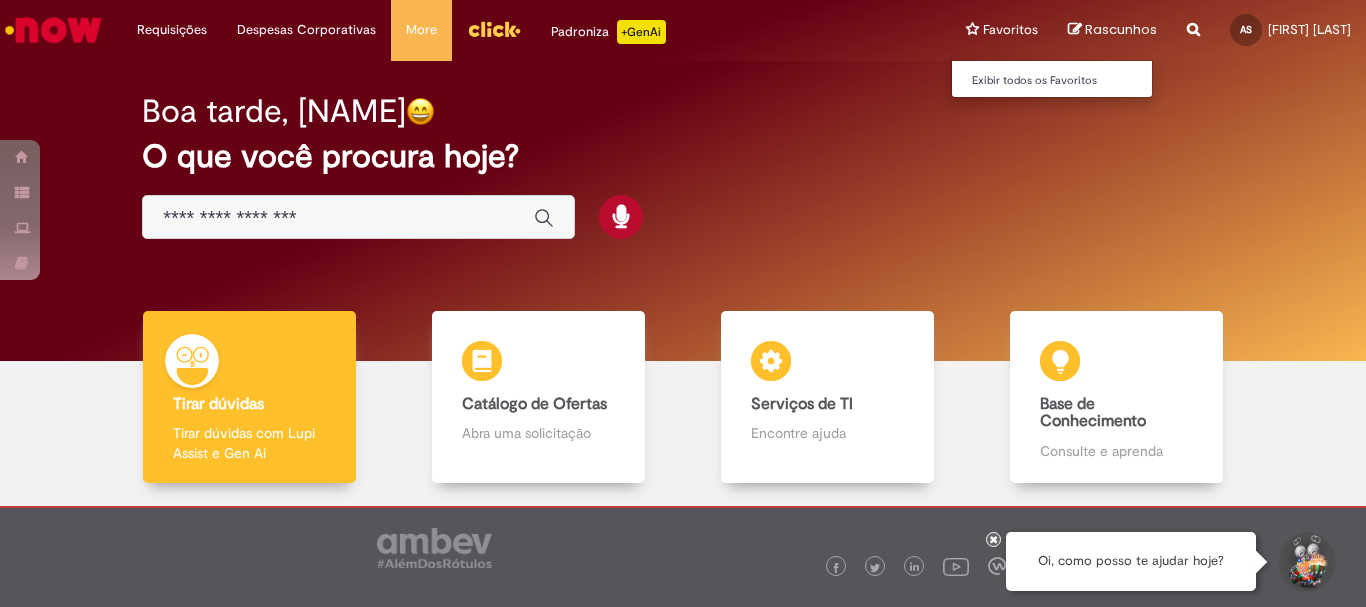 click on "Favoritos
Exibir todos os Favoritos" at bounding box center (1002, 30) 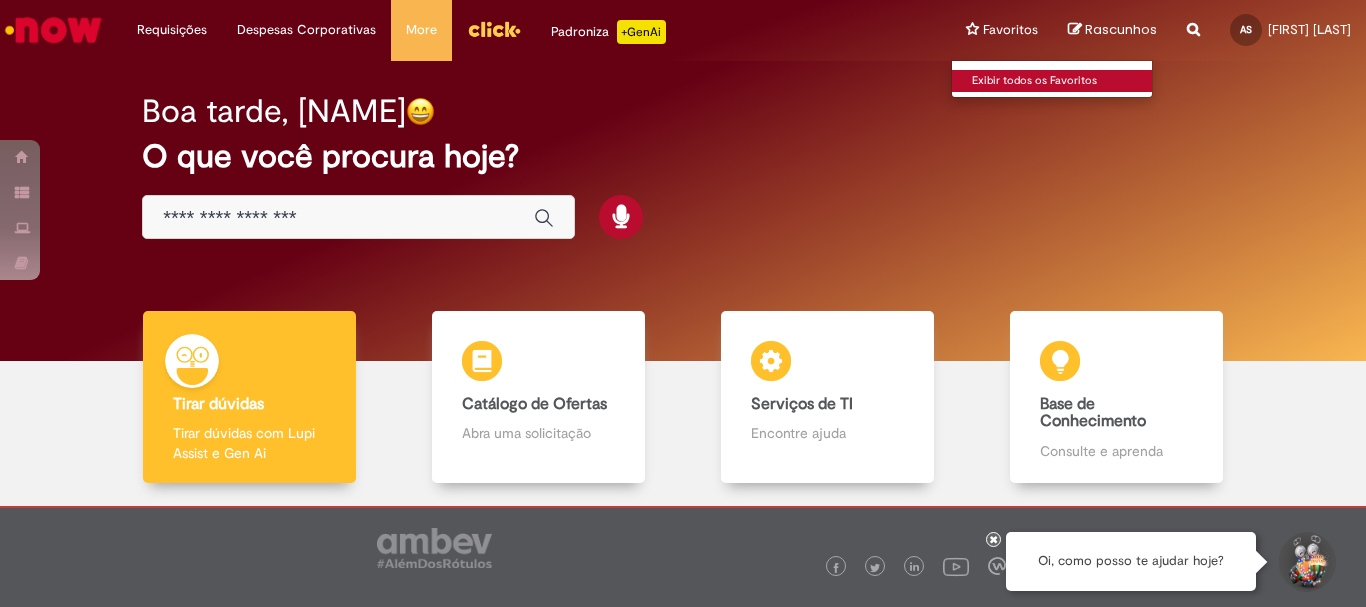 click on "Exibir todos os Favoritos" at bounding box center [1062, 81] 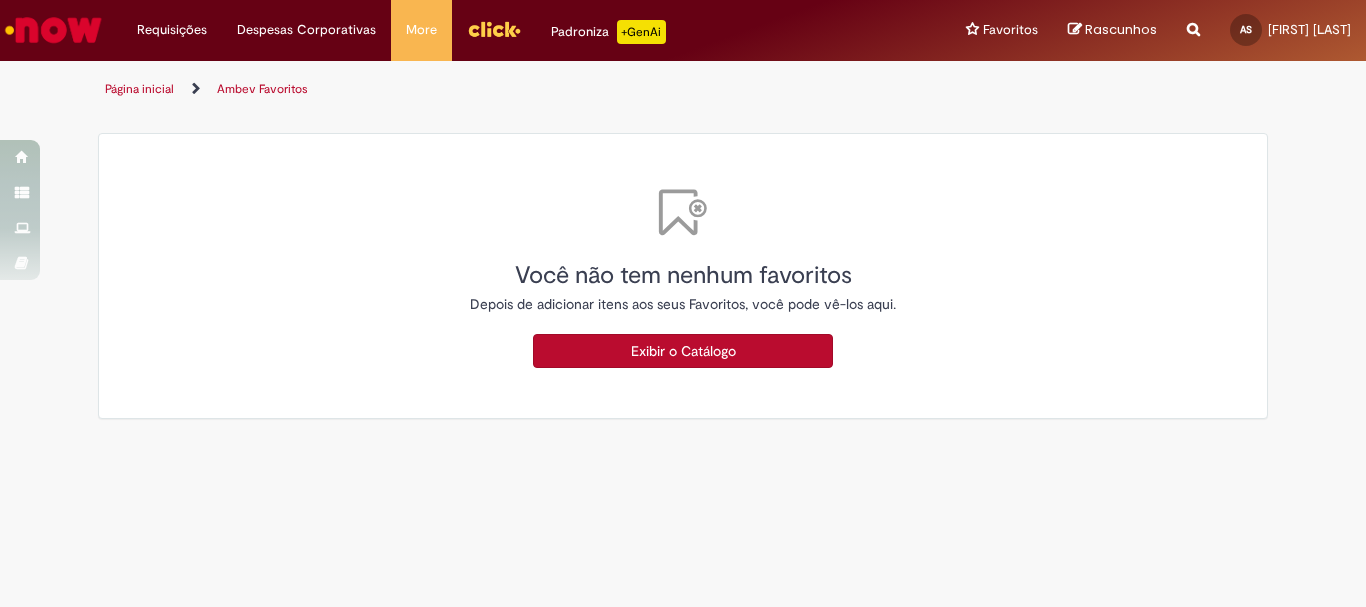 click on "Exibir o Catálogo" at bounding box center (683, 351) 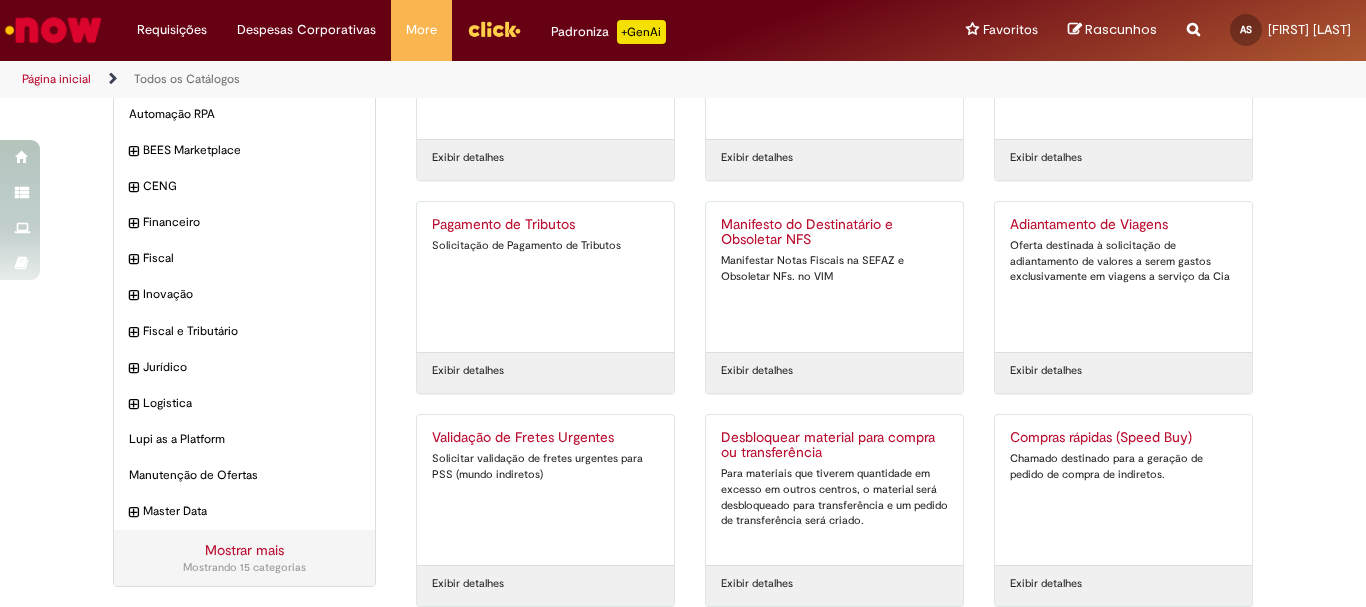 scroll, scrollTop: 191, scrollLeft: 0, axis: vertical 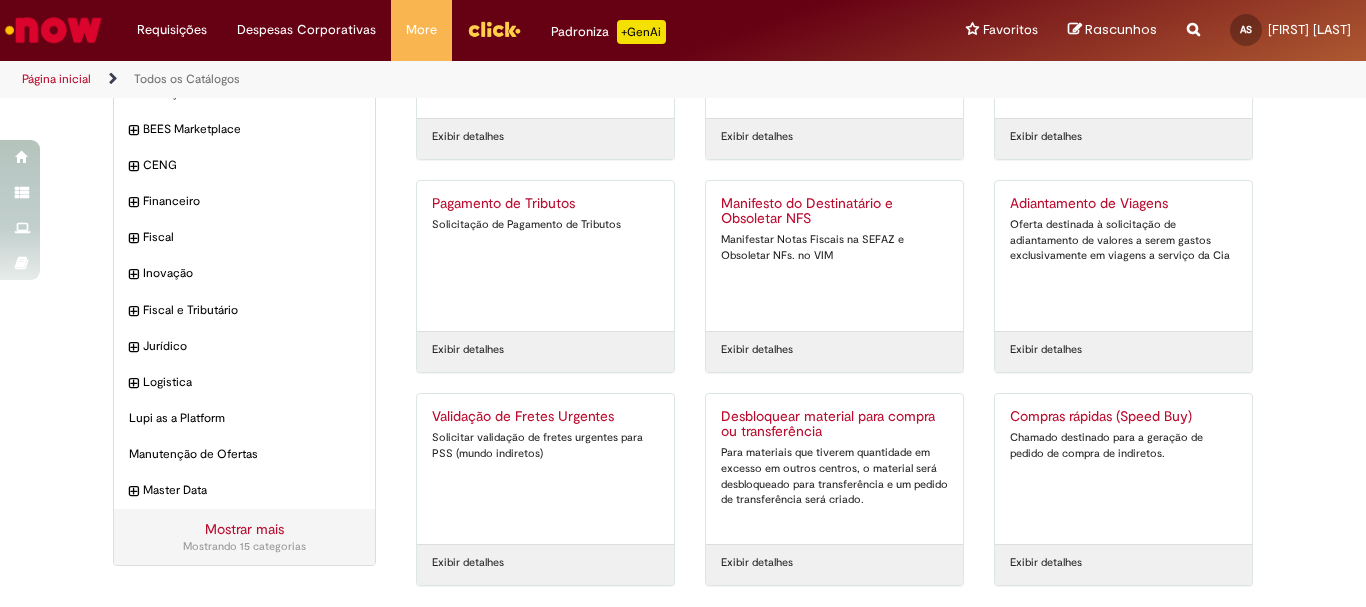 click on "Validação de Fretes Urgentes" at bounding box center (545, 417) 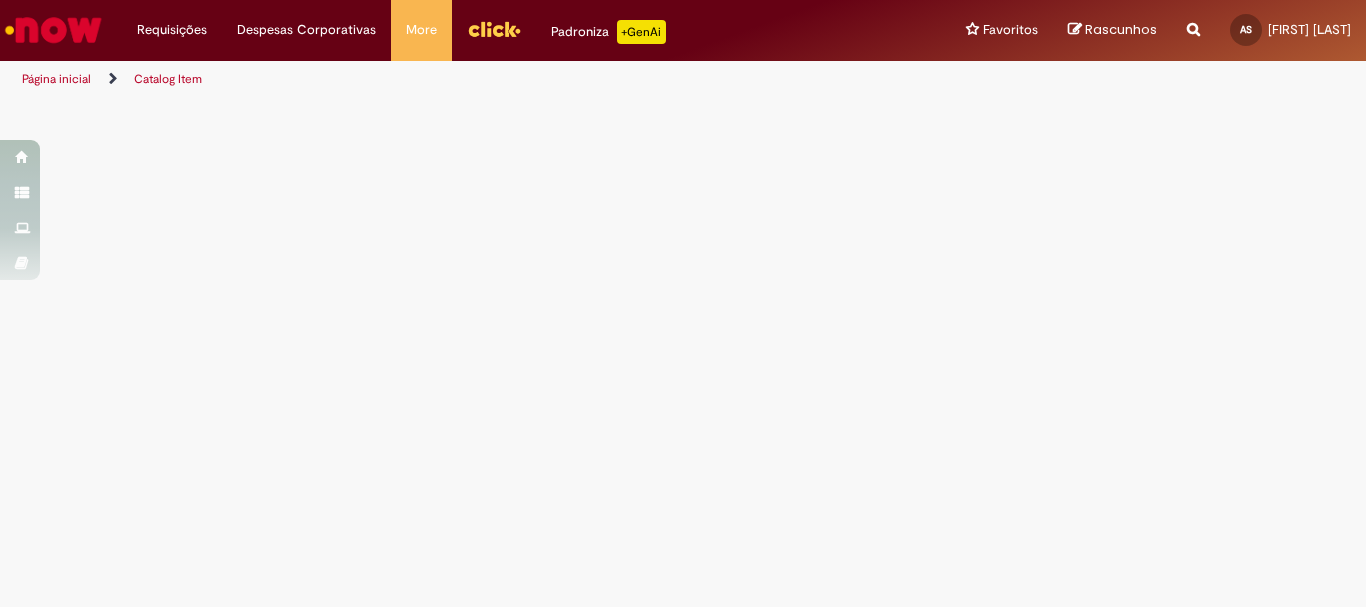 scroll, scrollTop: 0, scrollLeft: 0, axis: both 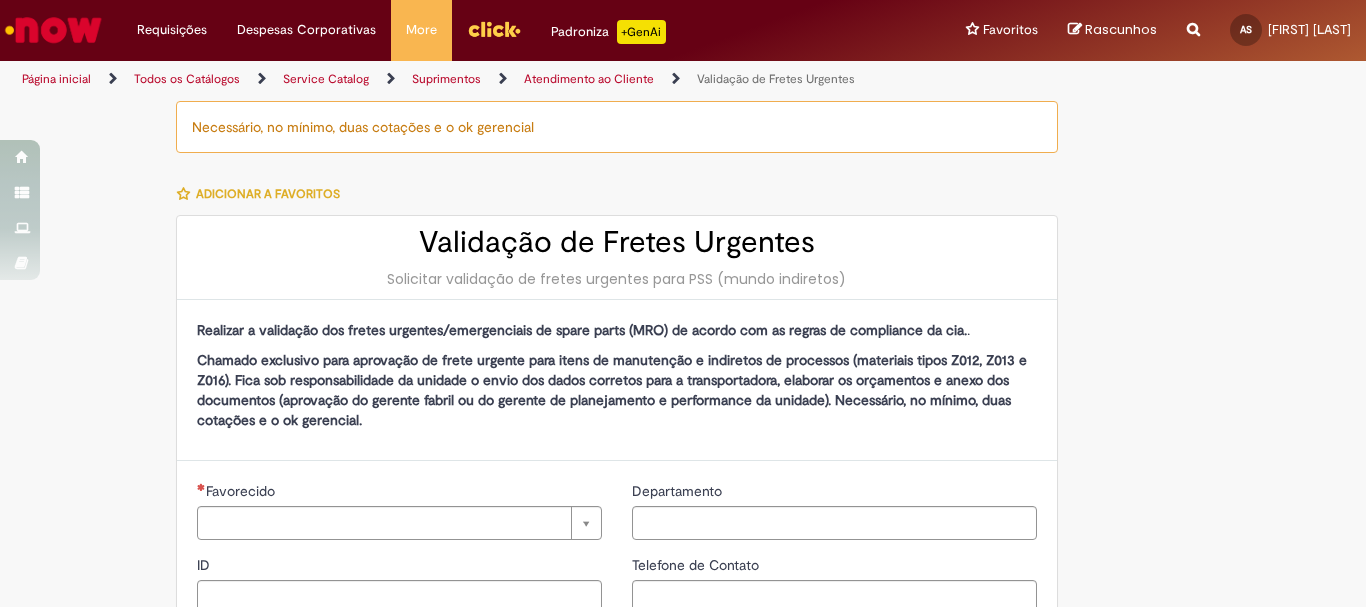 type on "********" 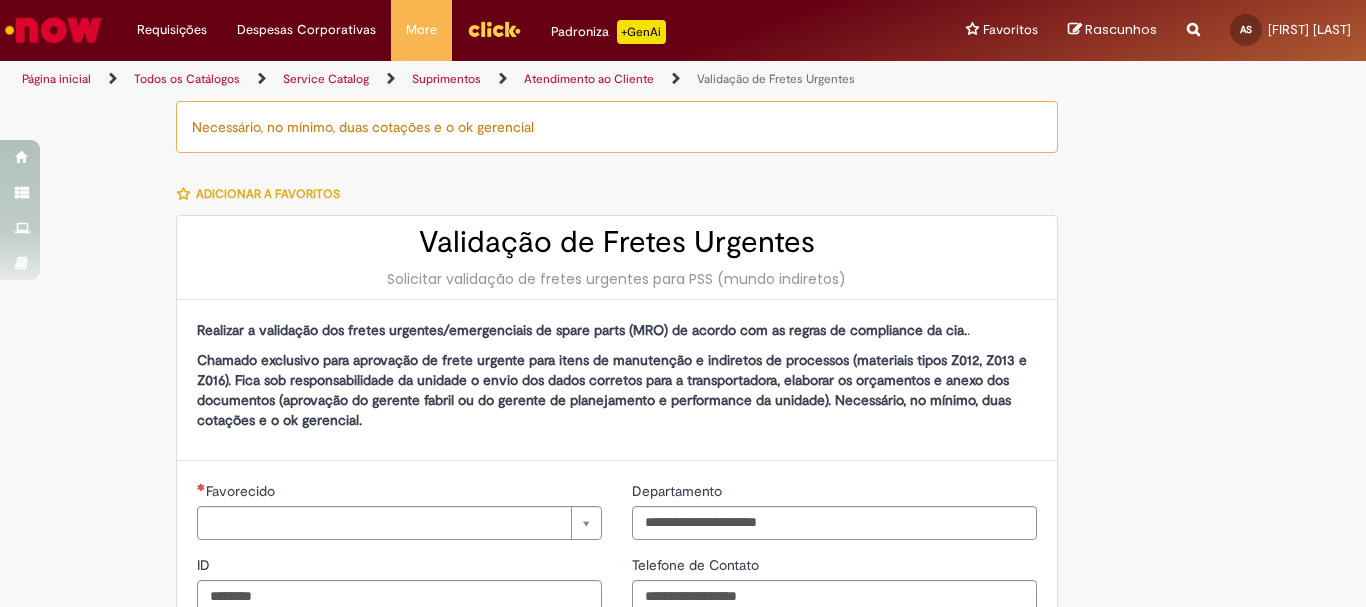 type on "**********" 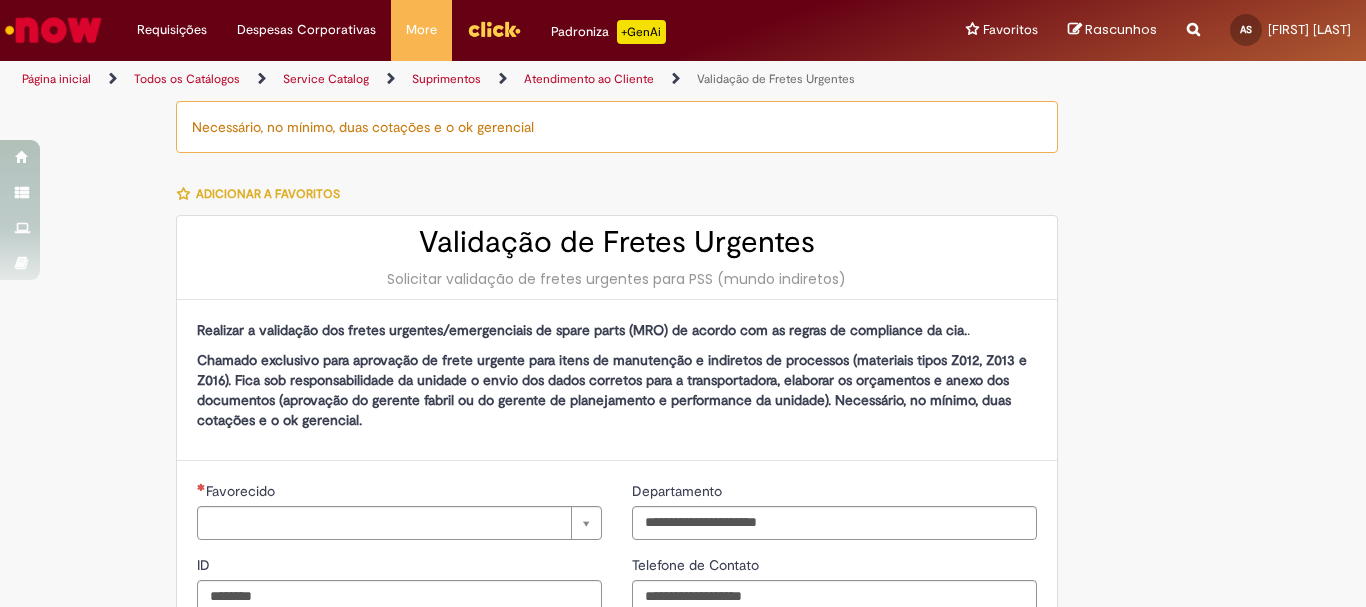 type on "**********" 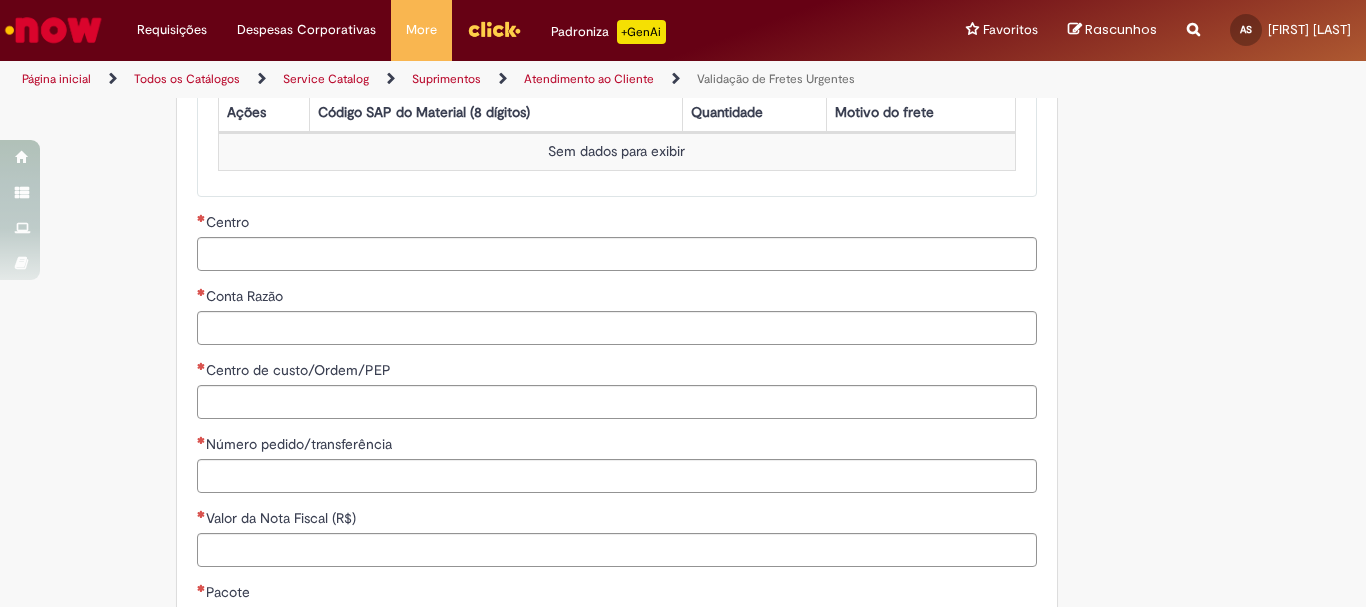 scroll, scrollTop: 885, scrollLeft: 0, axis: vertical 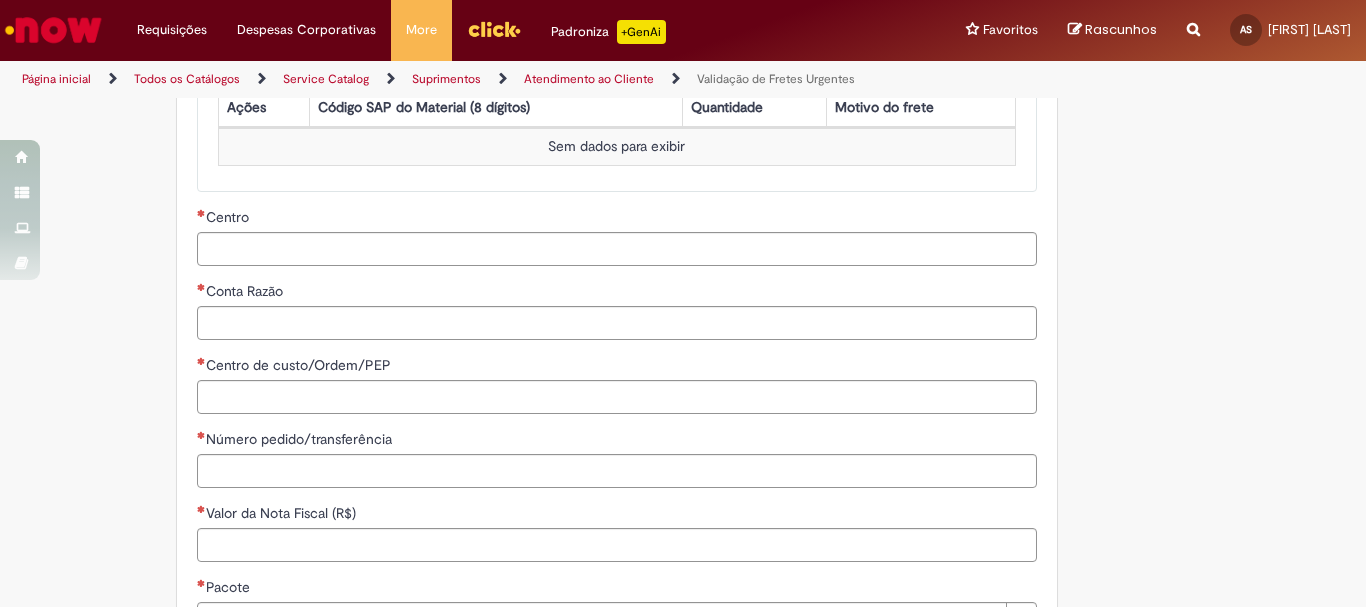 click on "Centro" at bounding box center (617, 219) 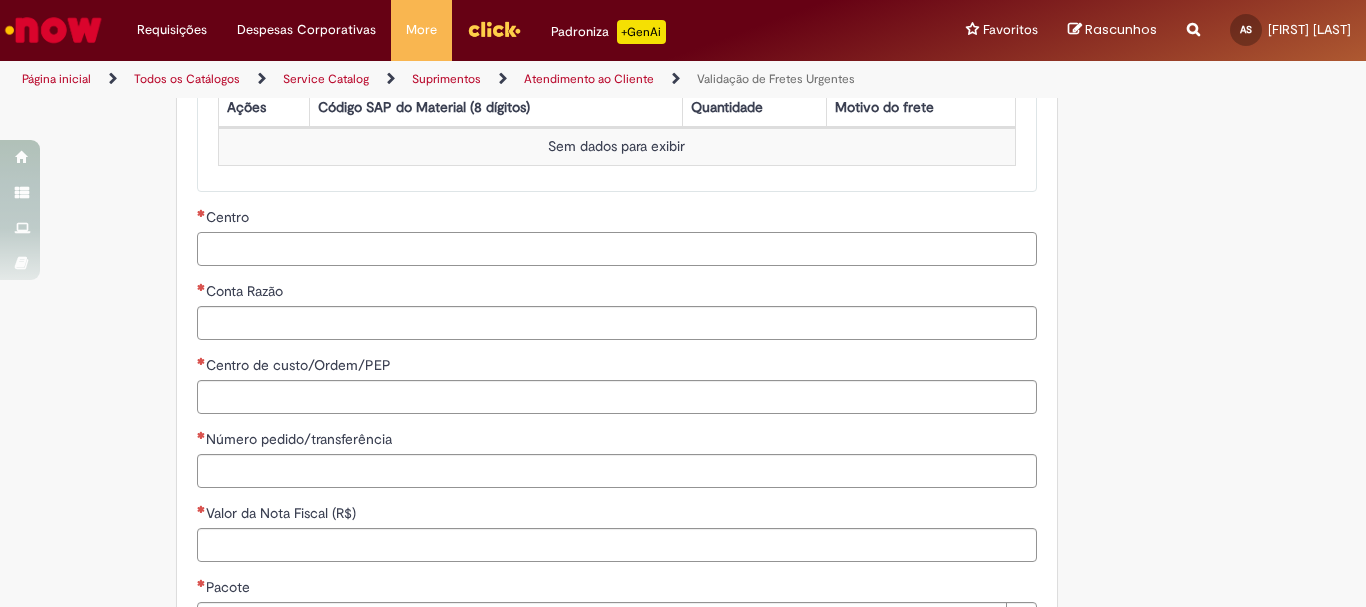 click on "Centro" at bounding box center (617, 249) 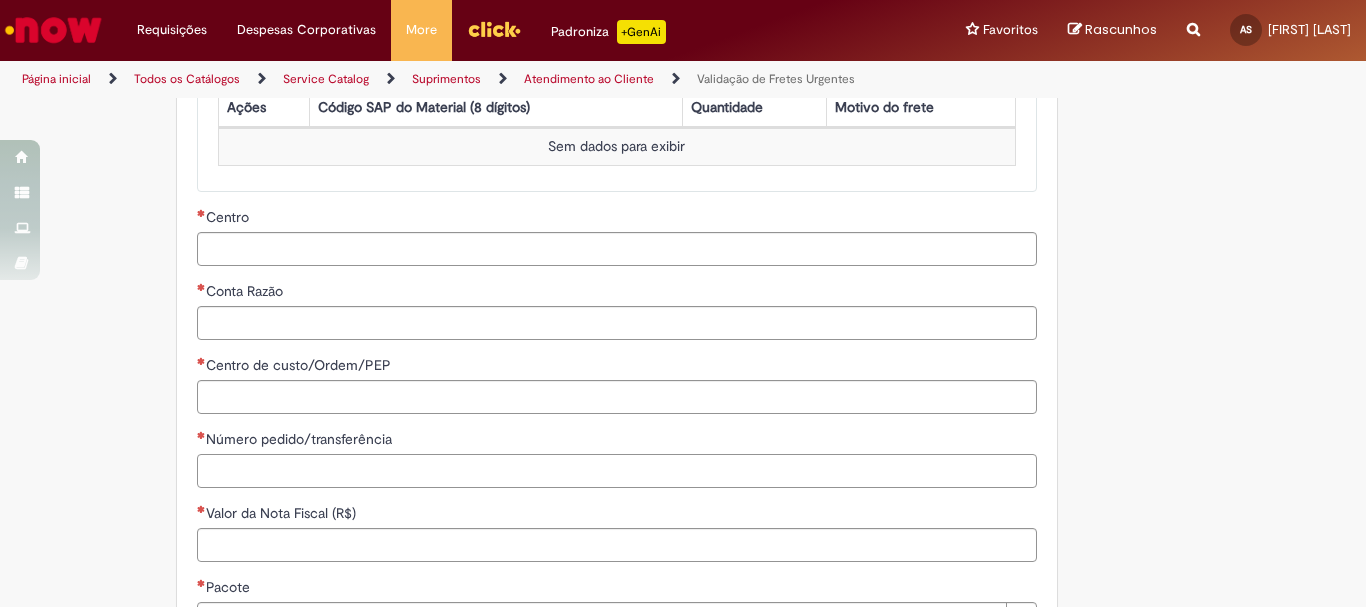 click on "Número pedido/transferência" at bounding box center (617, 471) 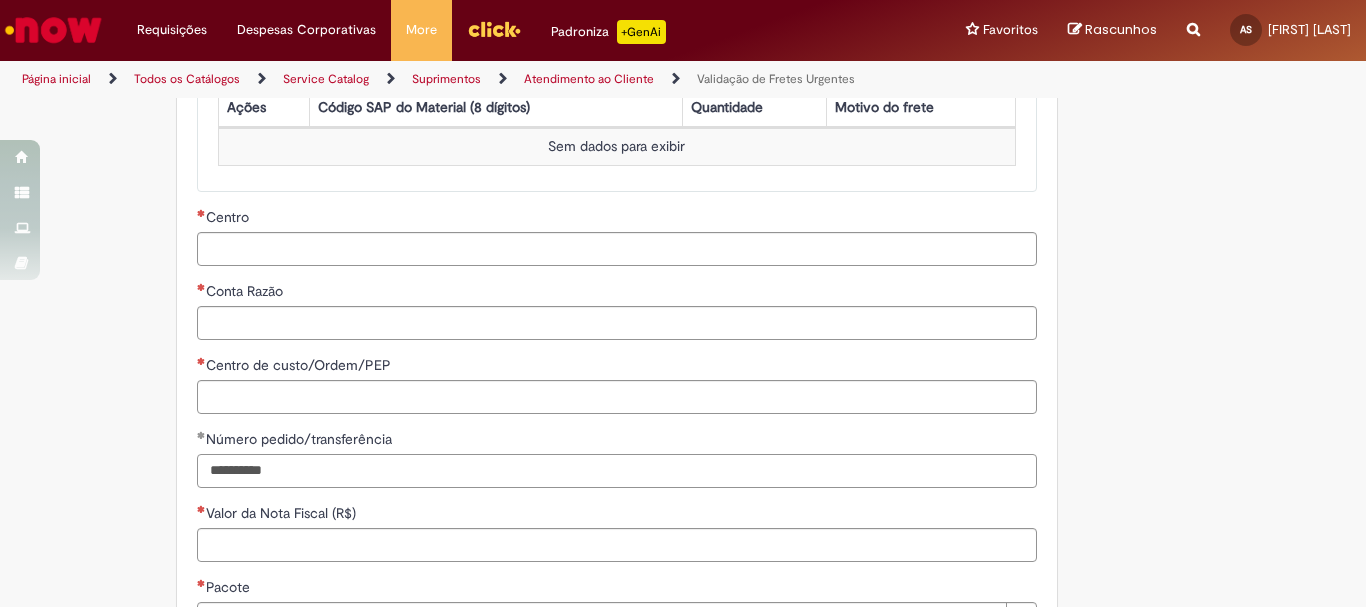 type on "**********" 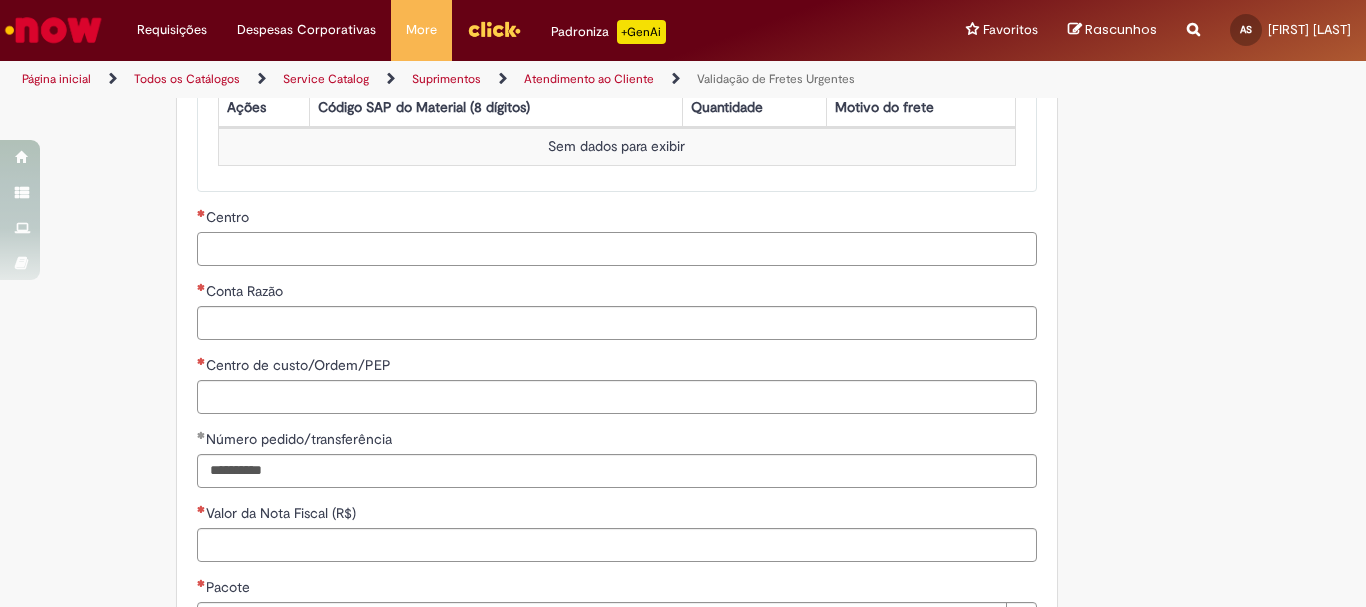 click on "Centro" at bounding box center (617, 249) 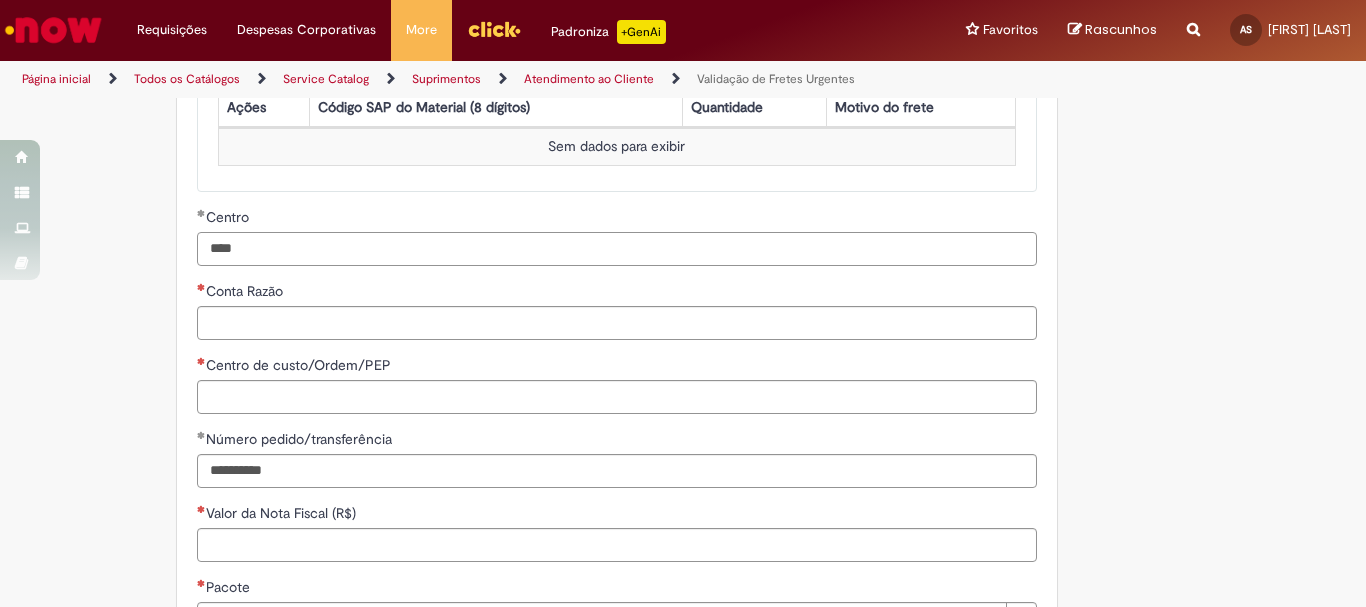 type on "****" 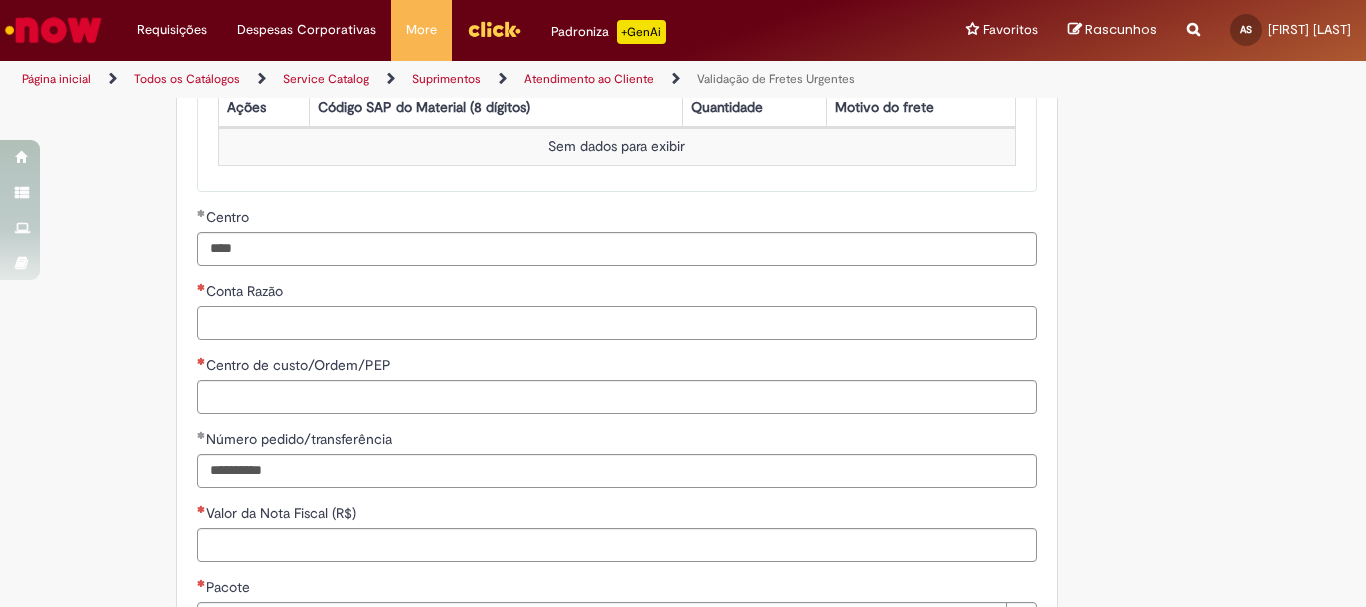 click on "Conta Razão" at bounding box center (617, 323) 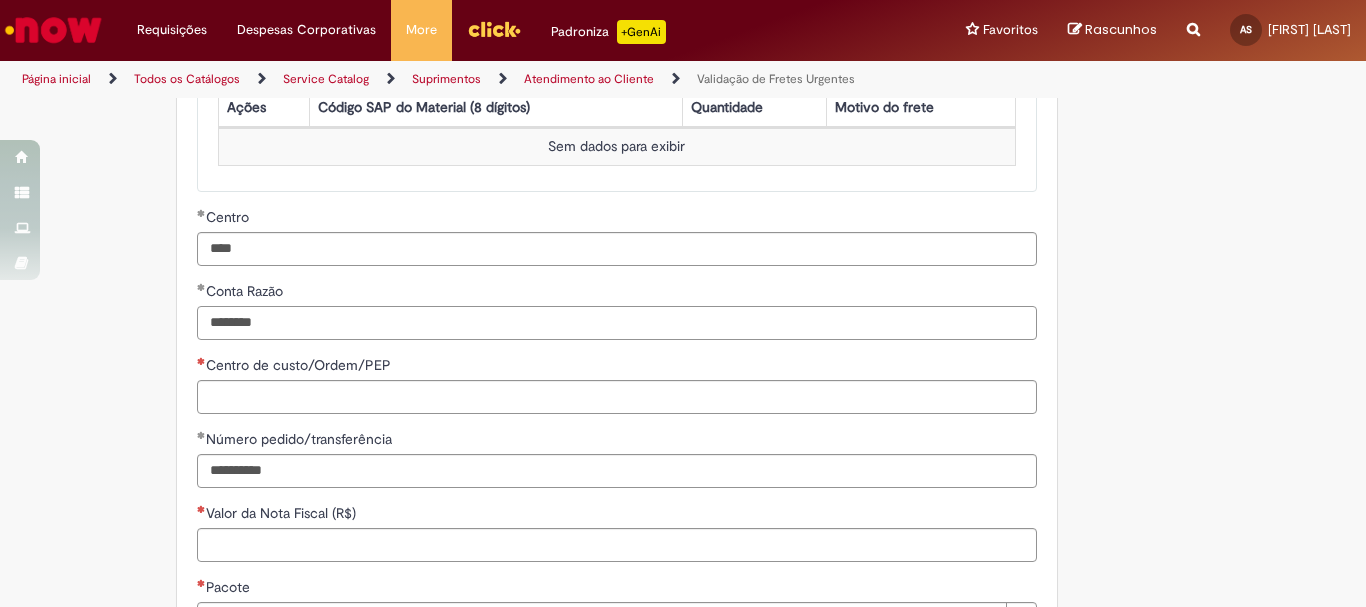 type on "********" 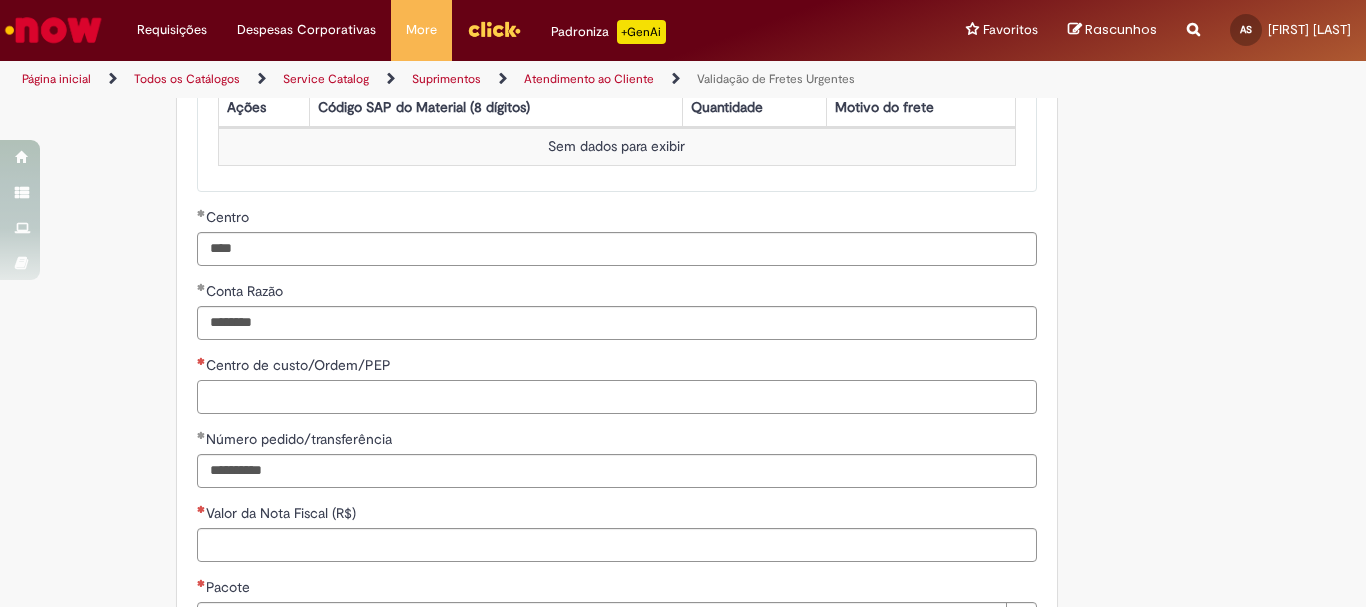 click on "Centro de custo/Ordem/PEP" at bounding box center (617, 397) 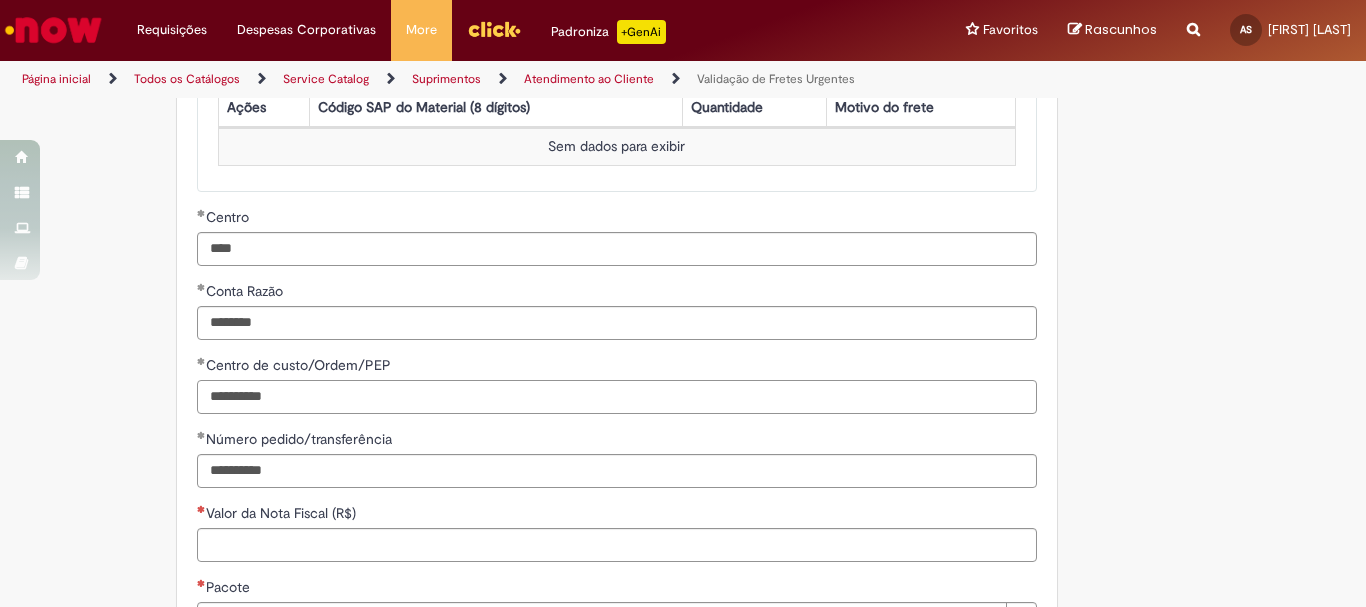 type on "**********" 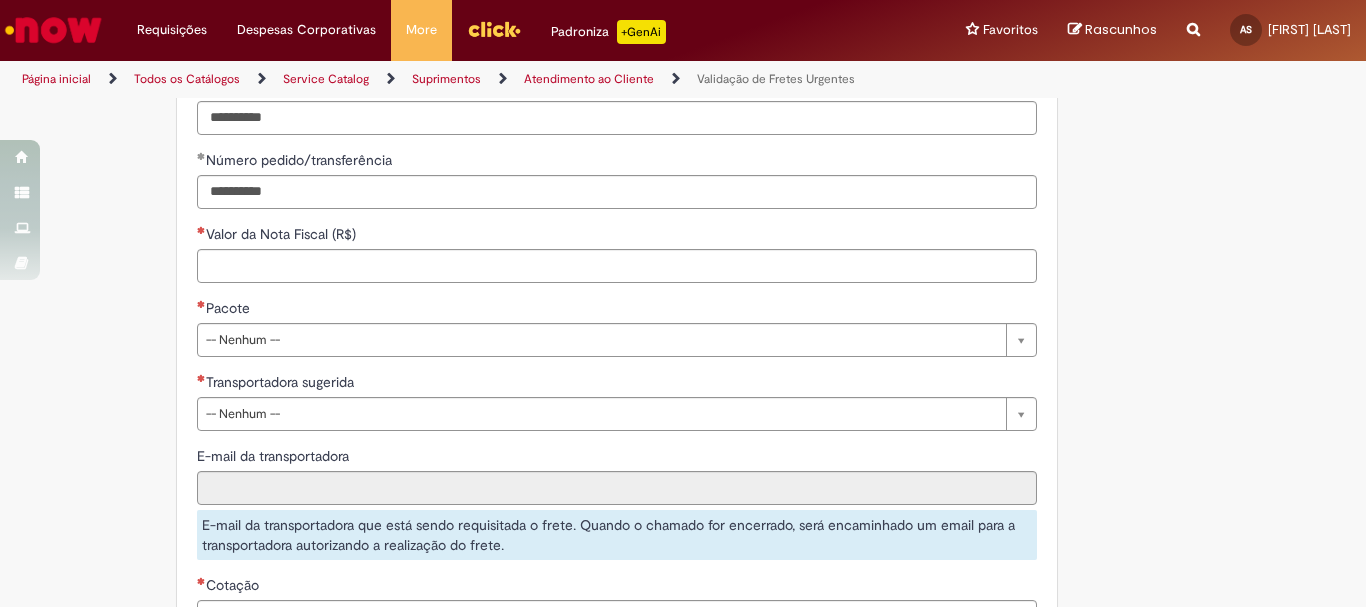 scroll, scrollTop: 1187, scrollLeft: 0, axis: vertical 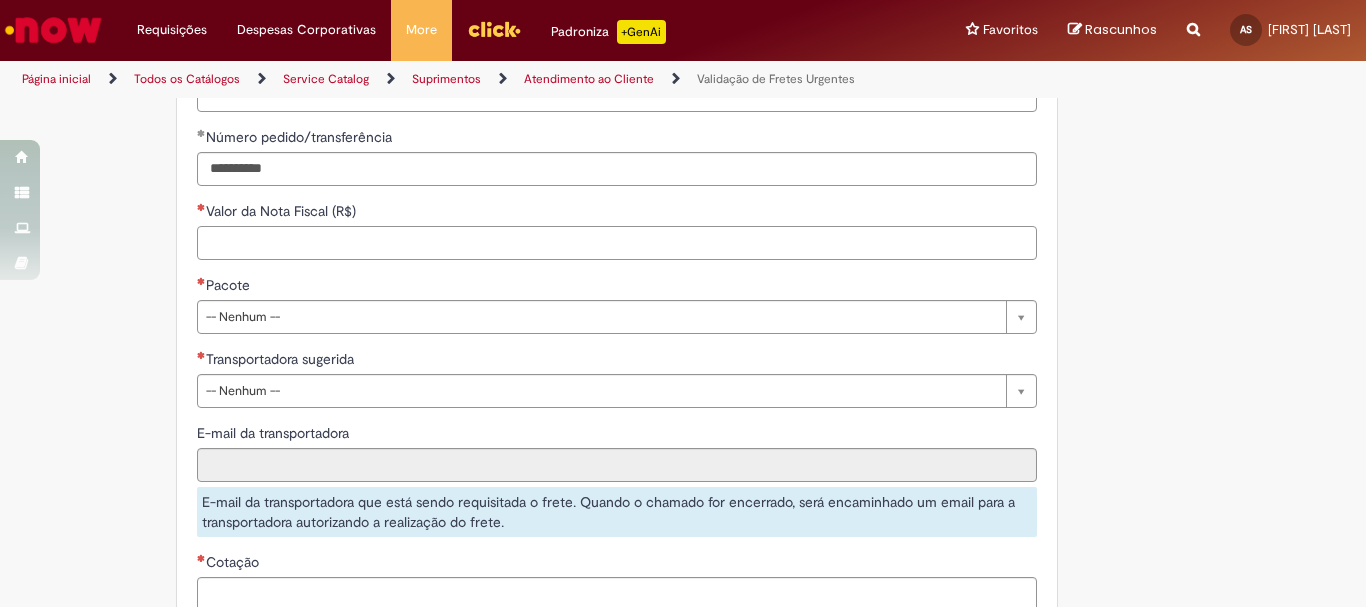 click on "Valor da Nota Fiscal (R$)" at bounding box center [617, 243] 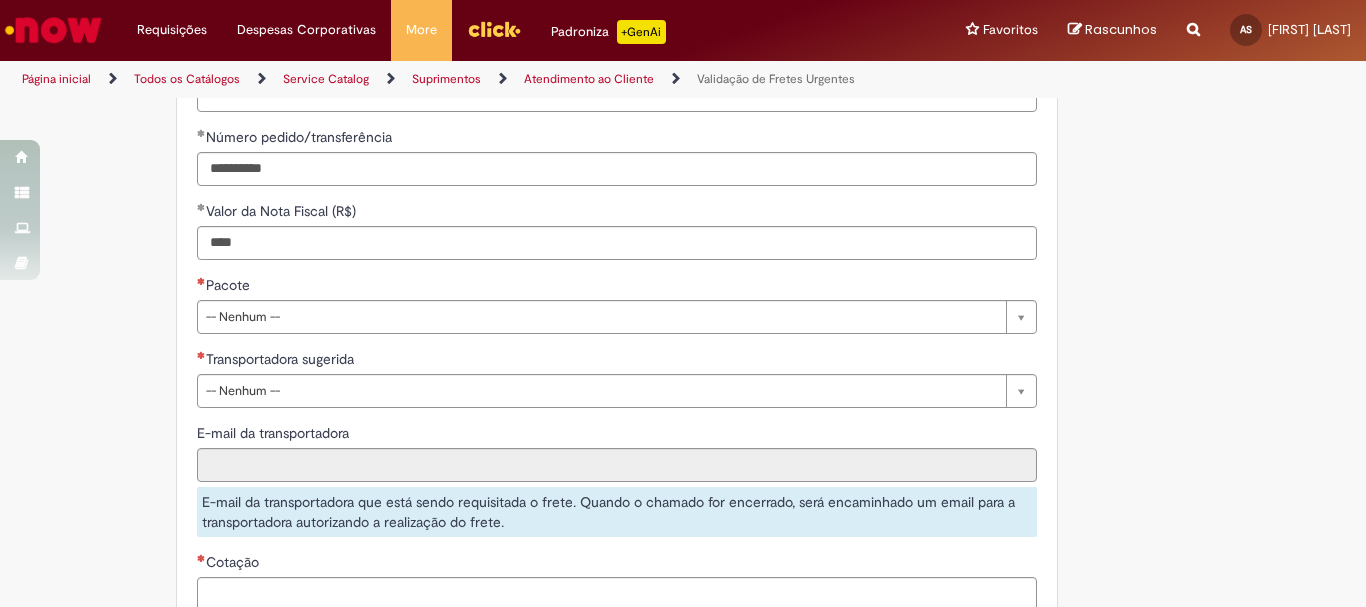 type on "**********" 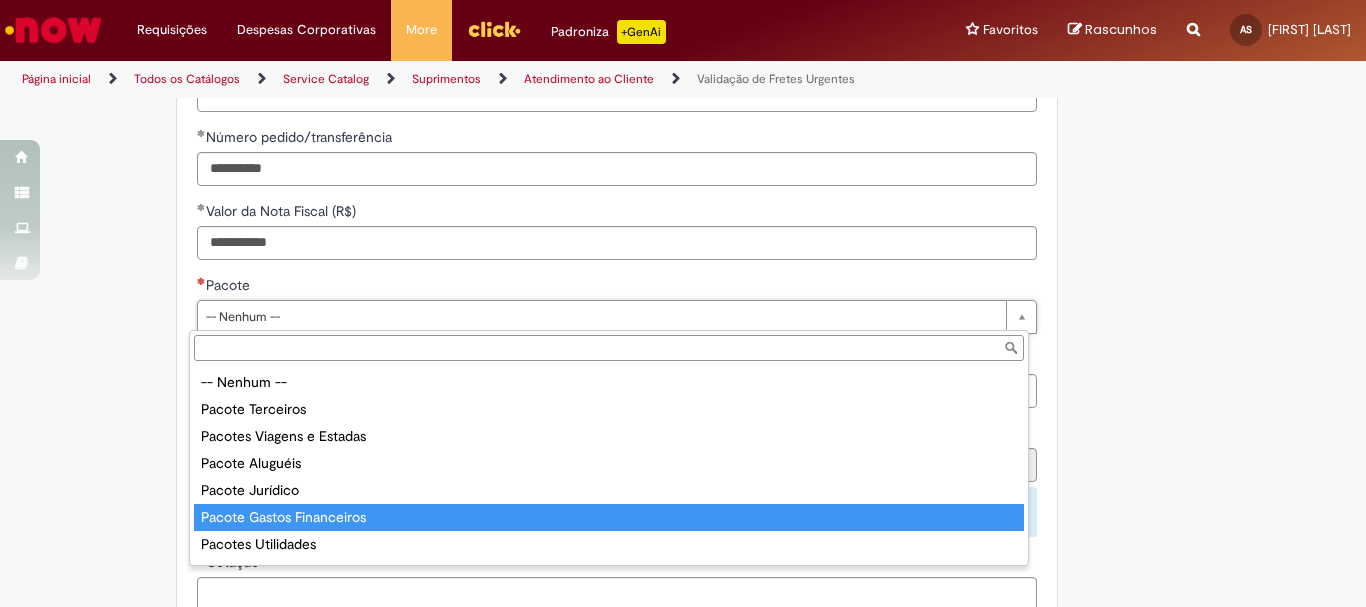 type on "**********" 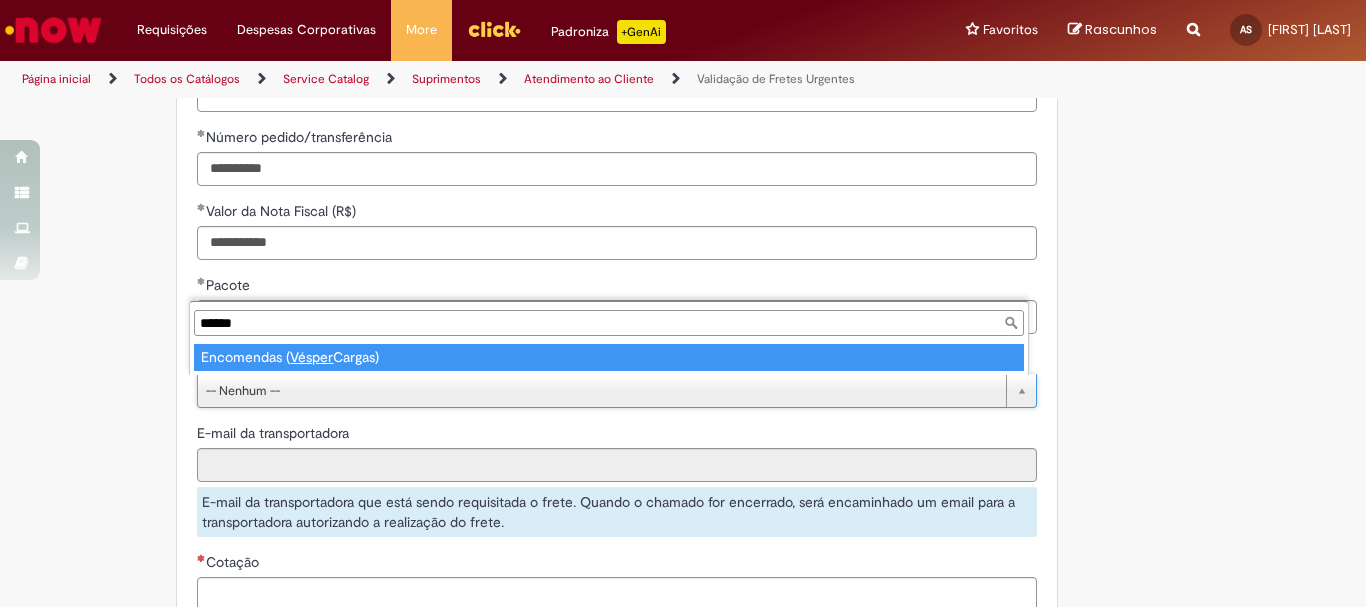 type on "******" 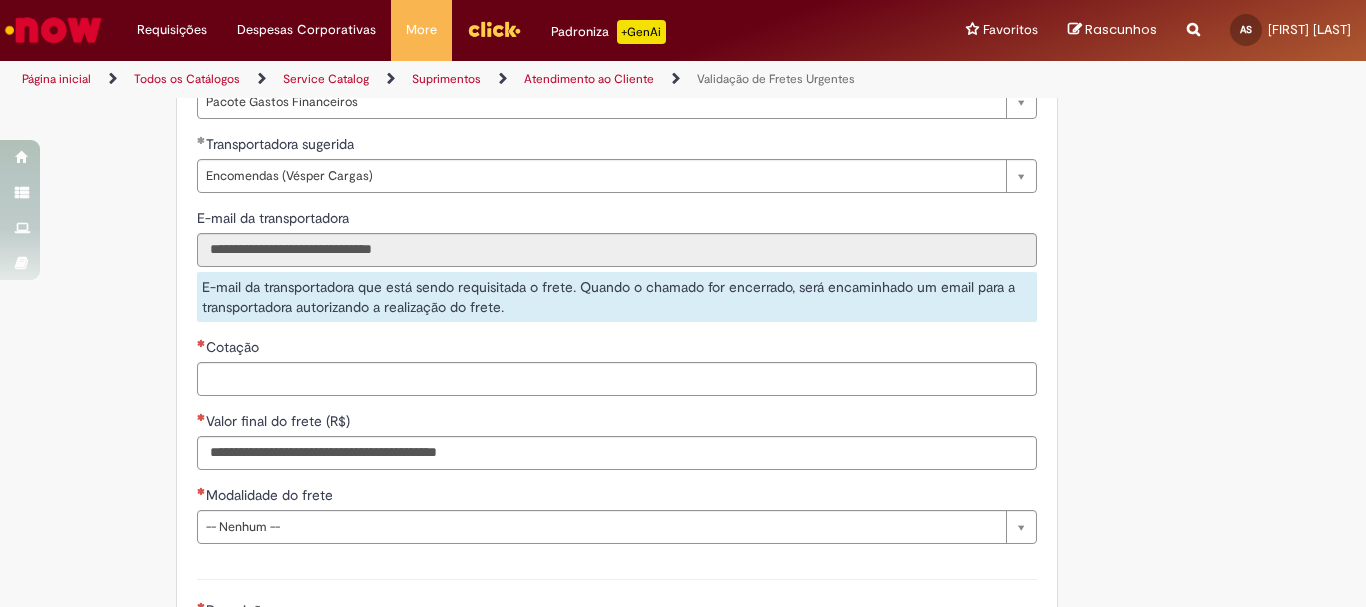 scroll, scrollTop: 1406, scrollLeft: 0, axis: vertical 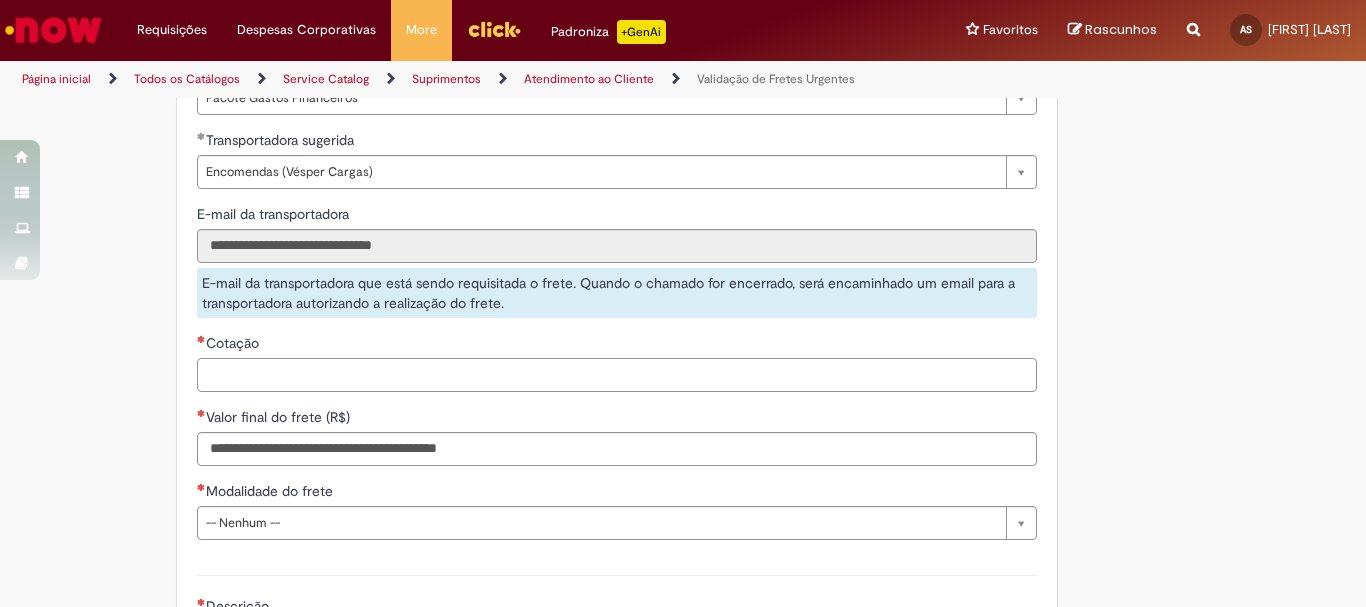 click on "Cotação" at bounding box center [617, 375] 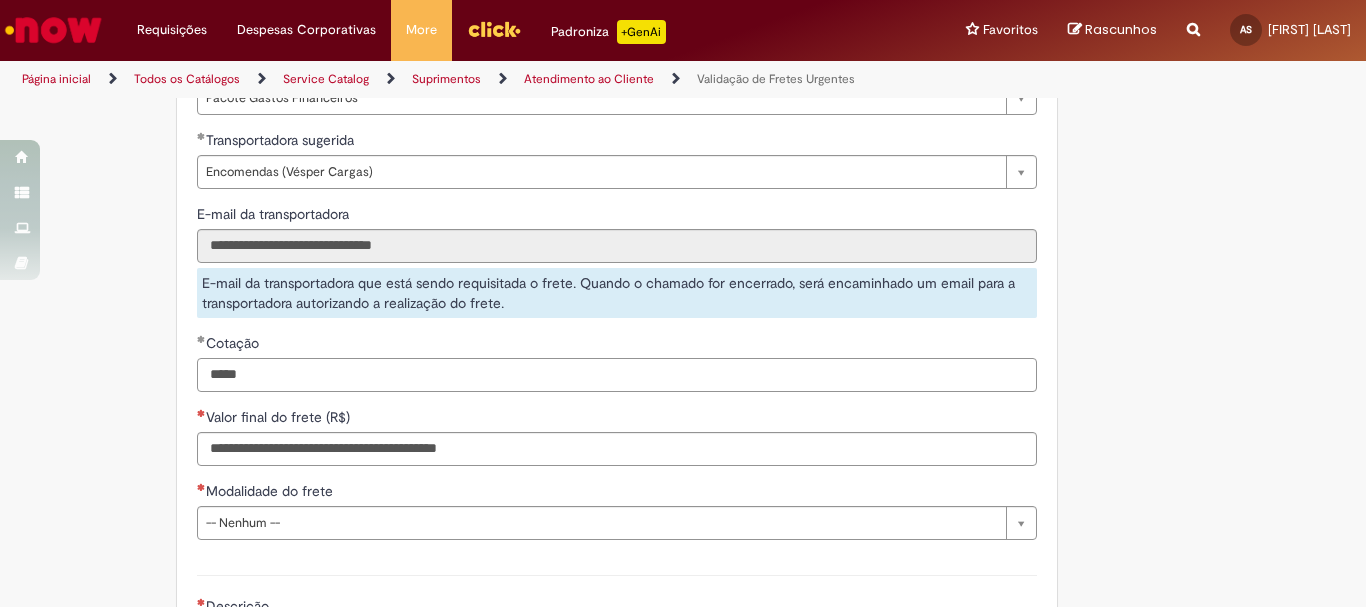 type on "*****" 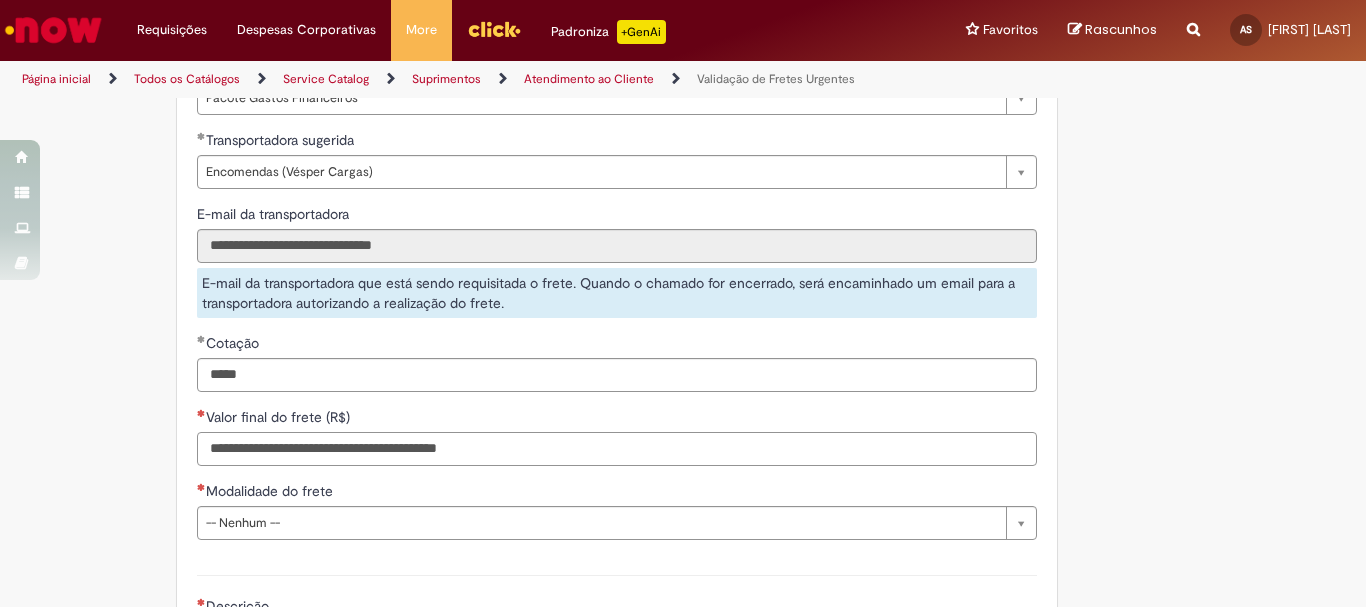 click on "Valor final do frete (R$)" at bounding box center (617, 449) 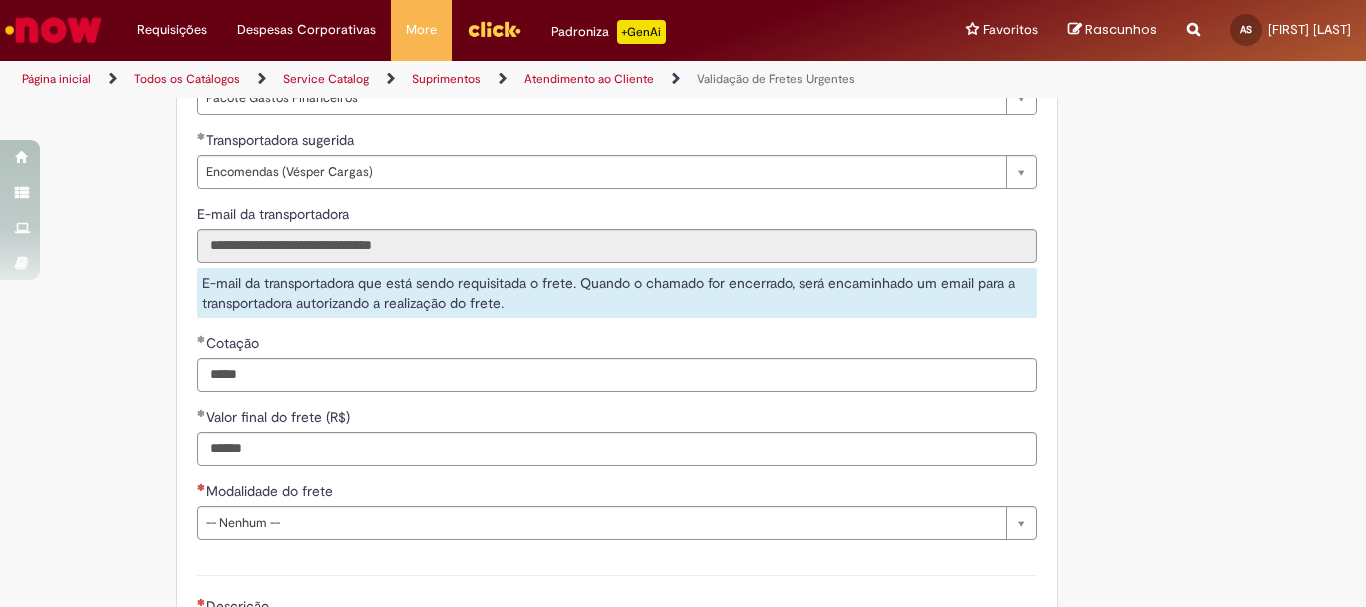 type on "*********" 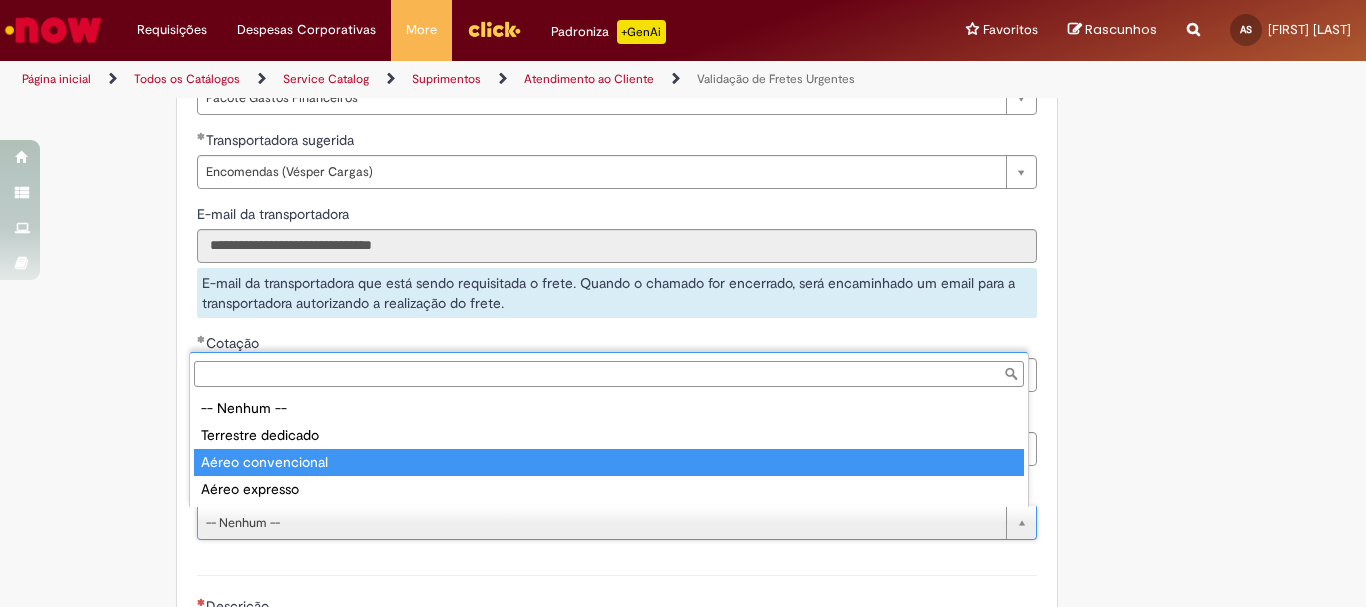 type on "**********" 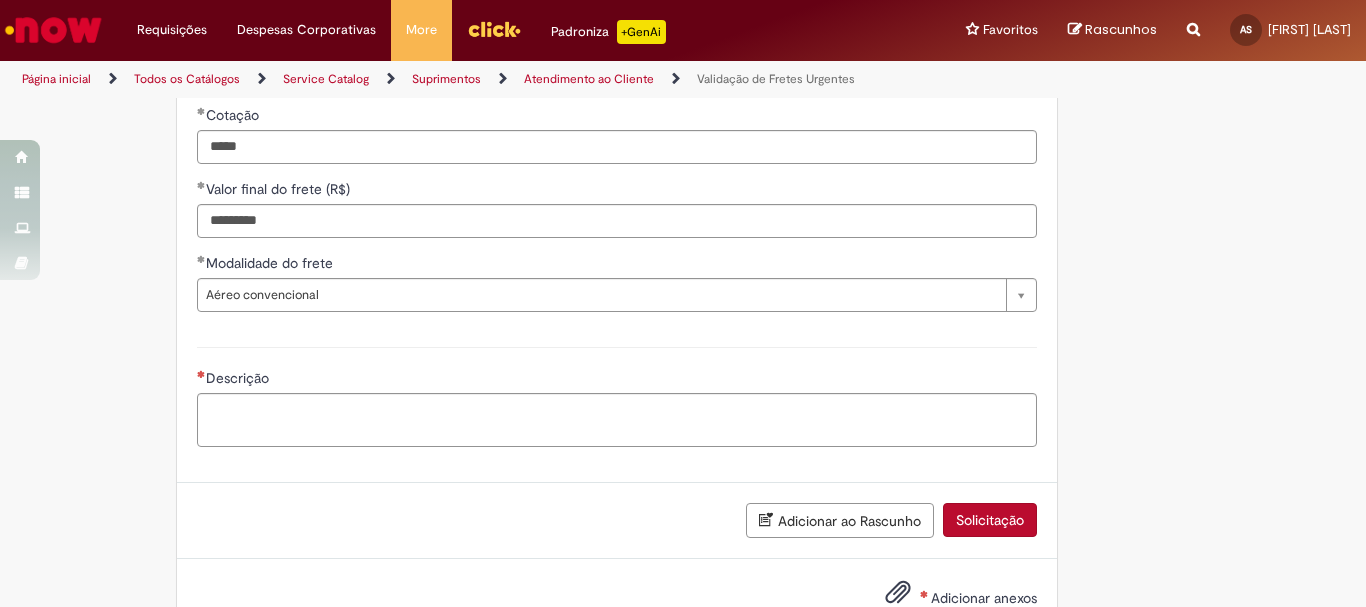 scroll, scrollTop: 1644, scrollLeft: 0, axis: vertical 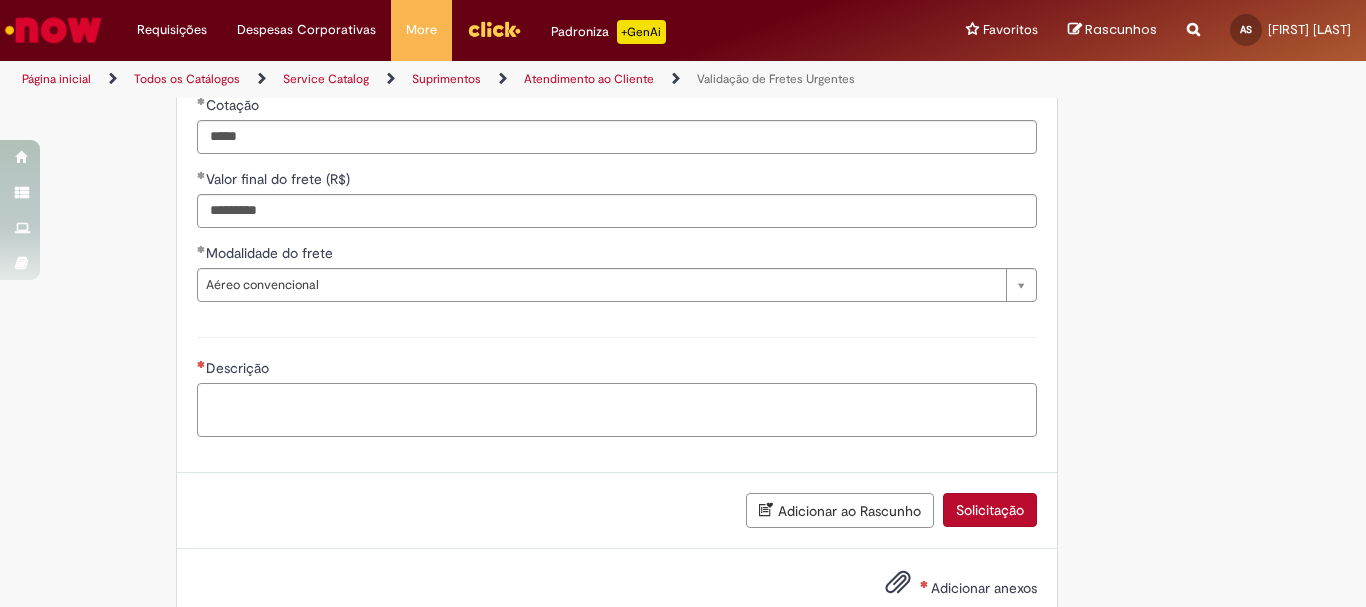 click on "Descrição" at bounding box center (617, 410) 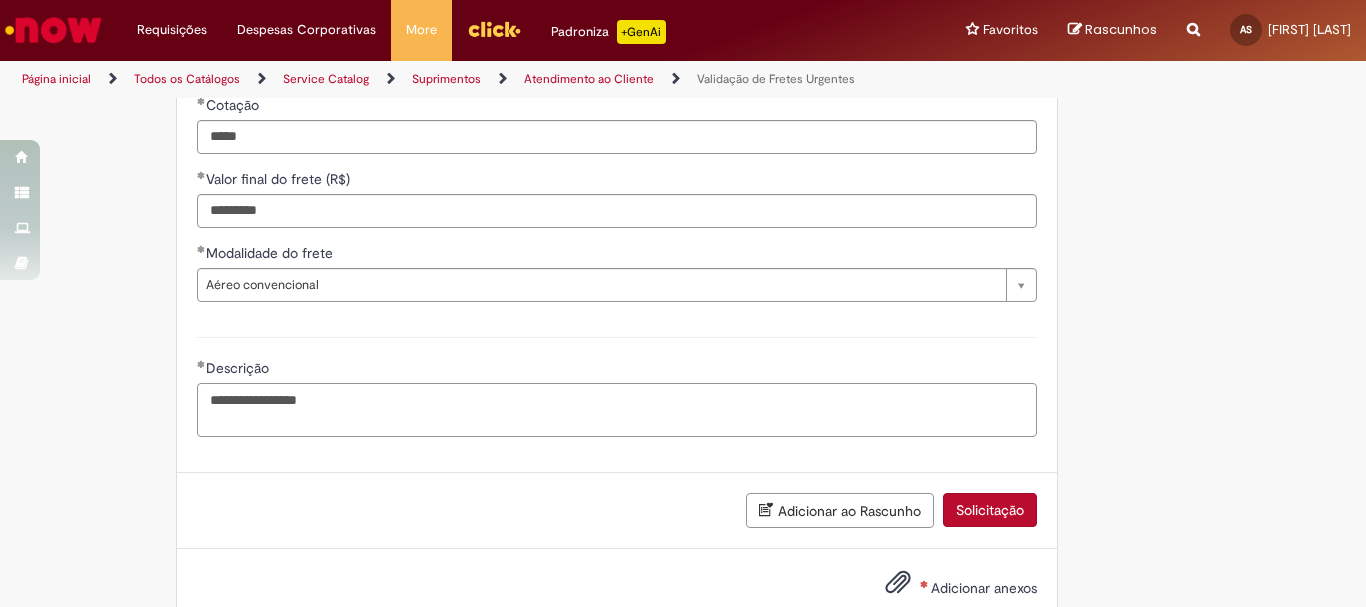 type on "**********" 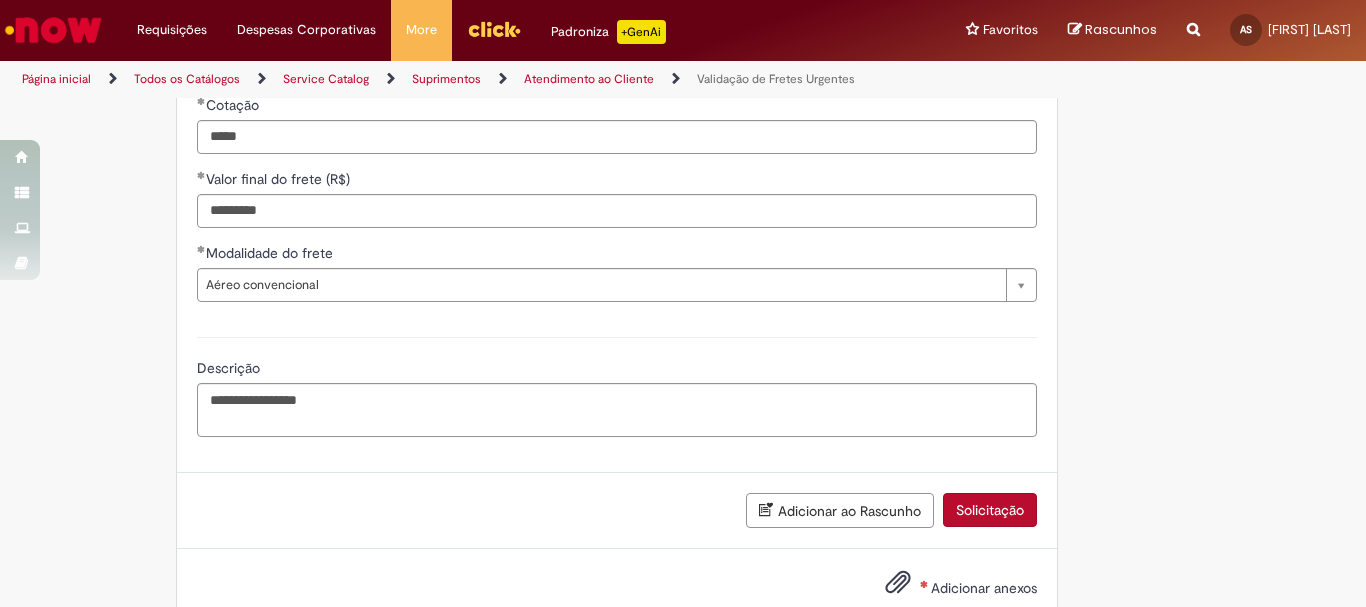 click at bounding box center [898, 583] 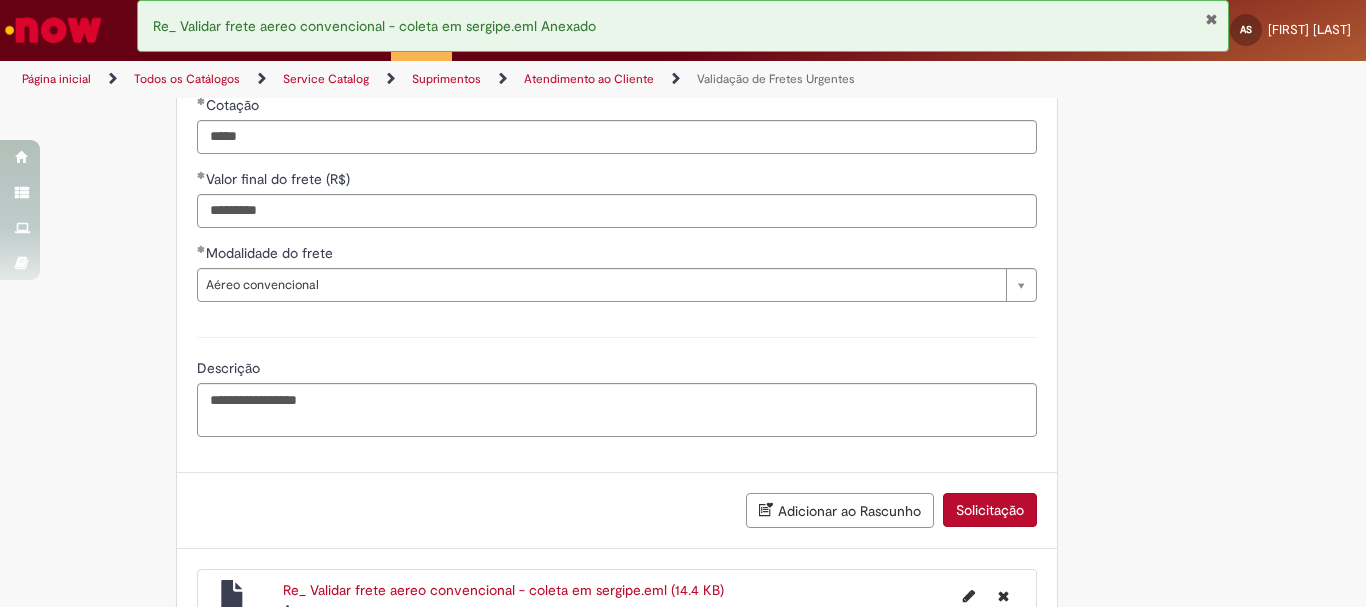 scroll, scrollTop: 1767, scrollLeft: 0, axis: vertical 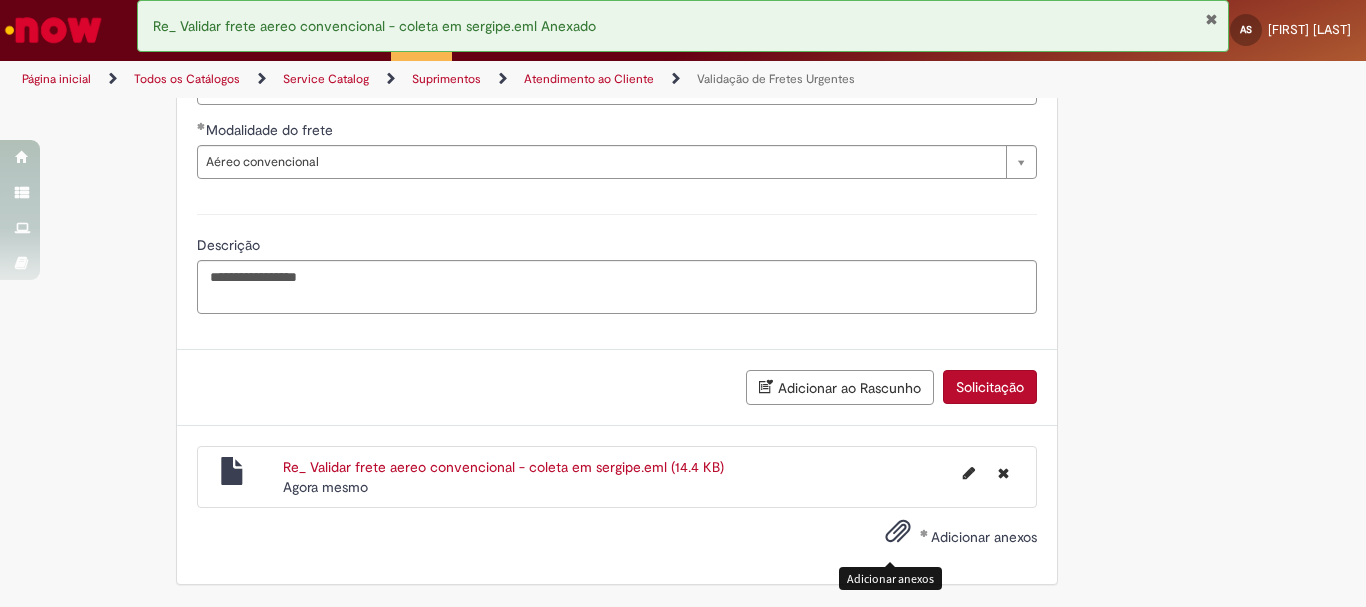 click at bounding box center (898, 532) 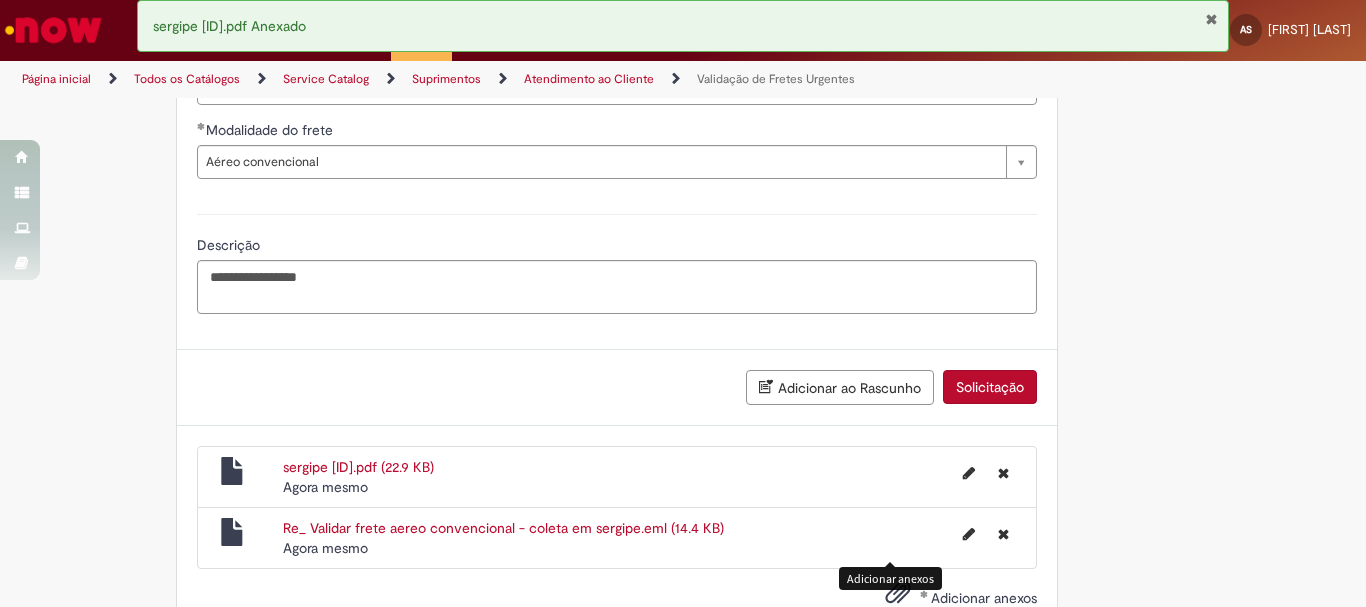 scroll, scrollTop: 1828, scrollLeft: 0, axis: vertical 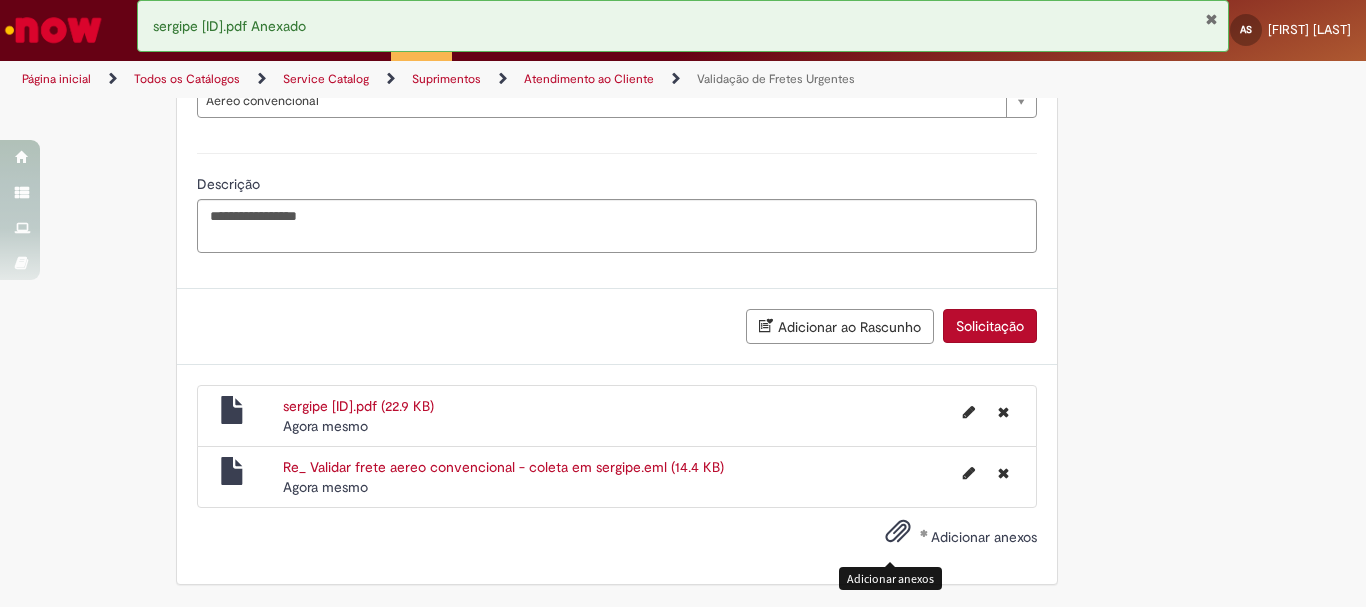 click at bounding box center [898, 532] 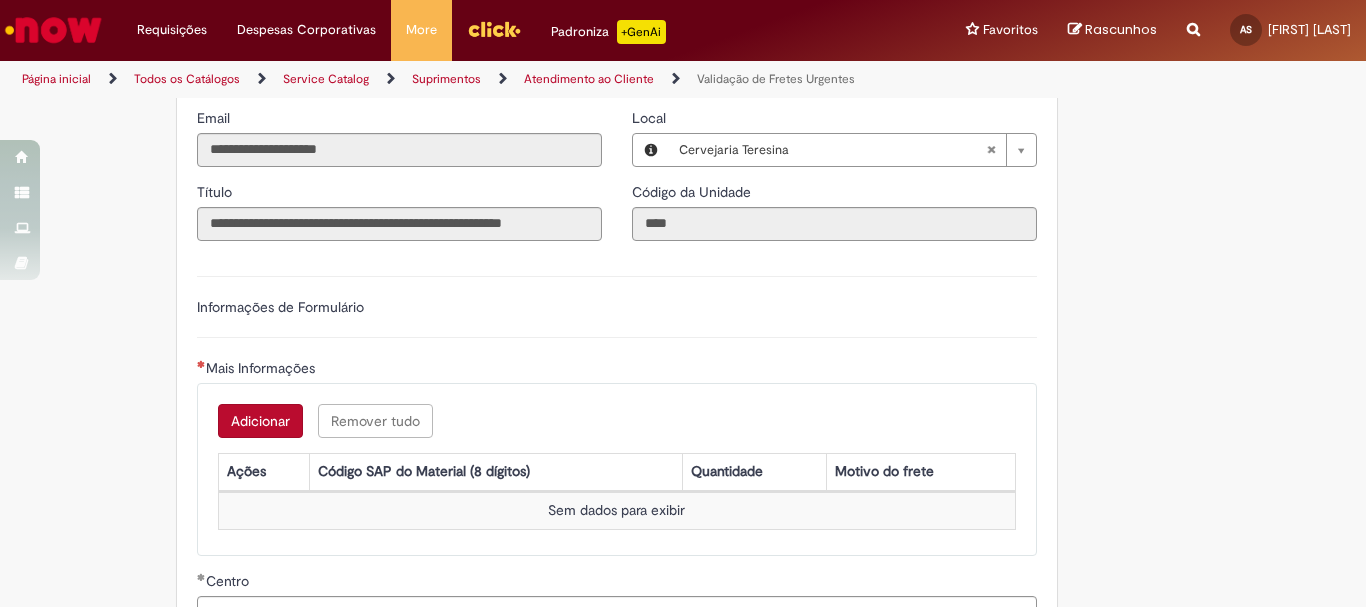 scroll, scrollTop: 486, scrollLeft: 0, axis: vertical 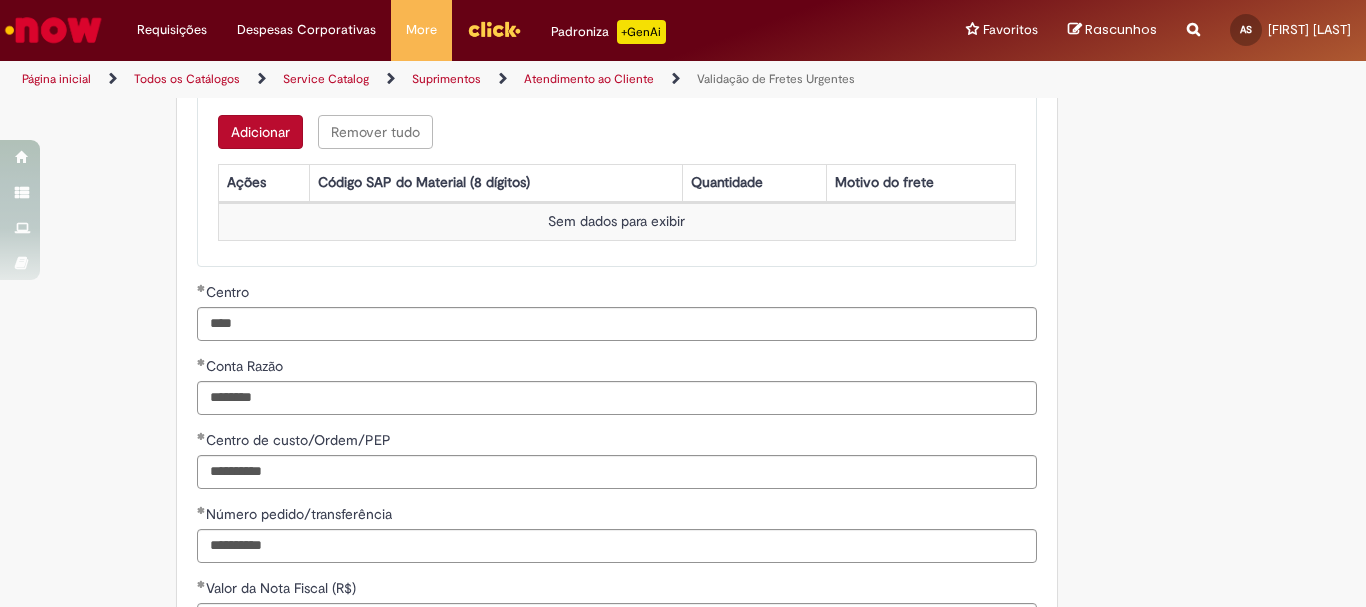 click on "Adicionar" at bounding box center (260, 132) 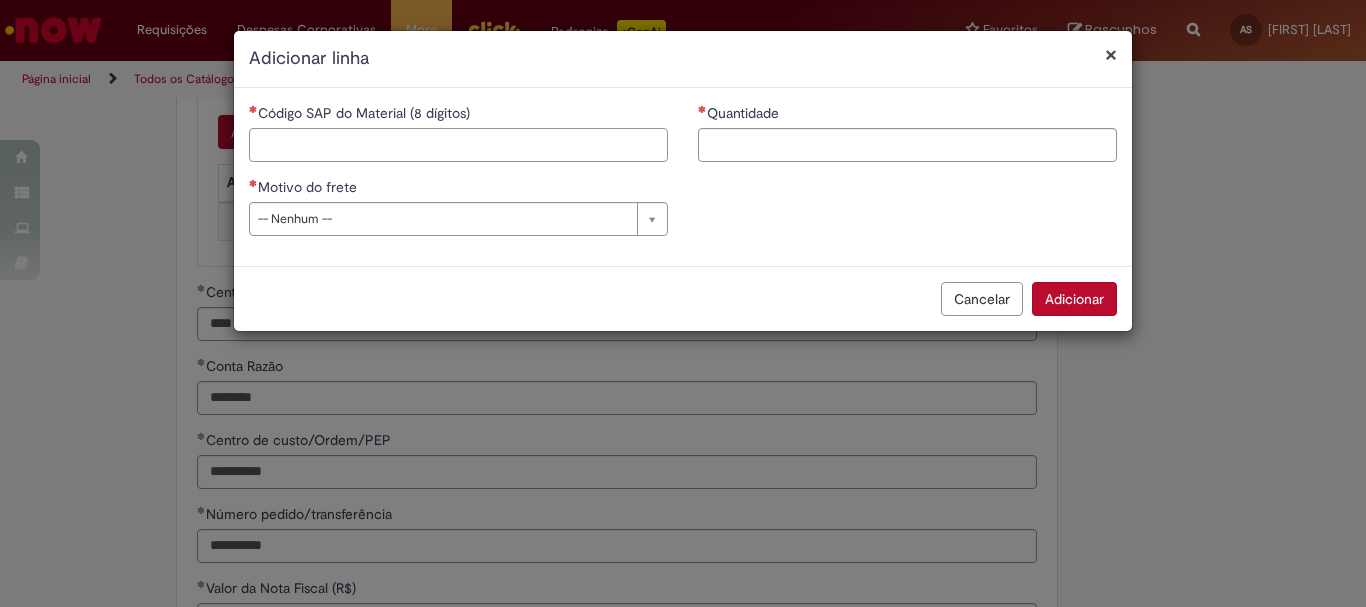 click on "Código SAP do Material (8 dígitos)" at bounding box center (458, 145) 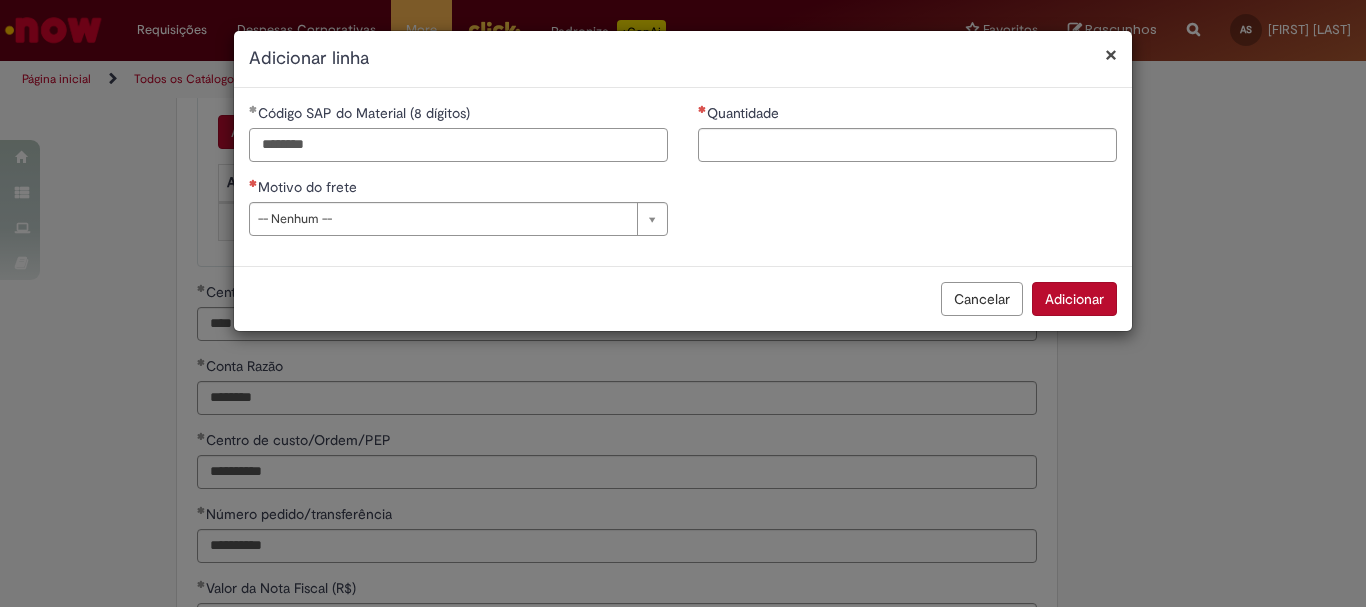 type on "********" 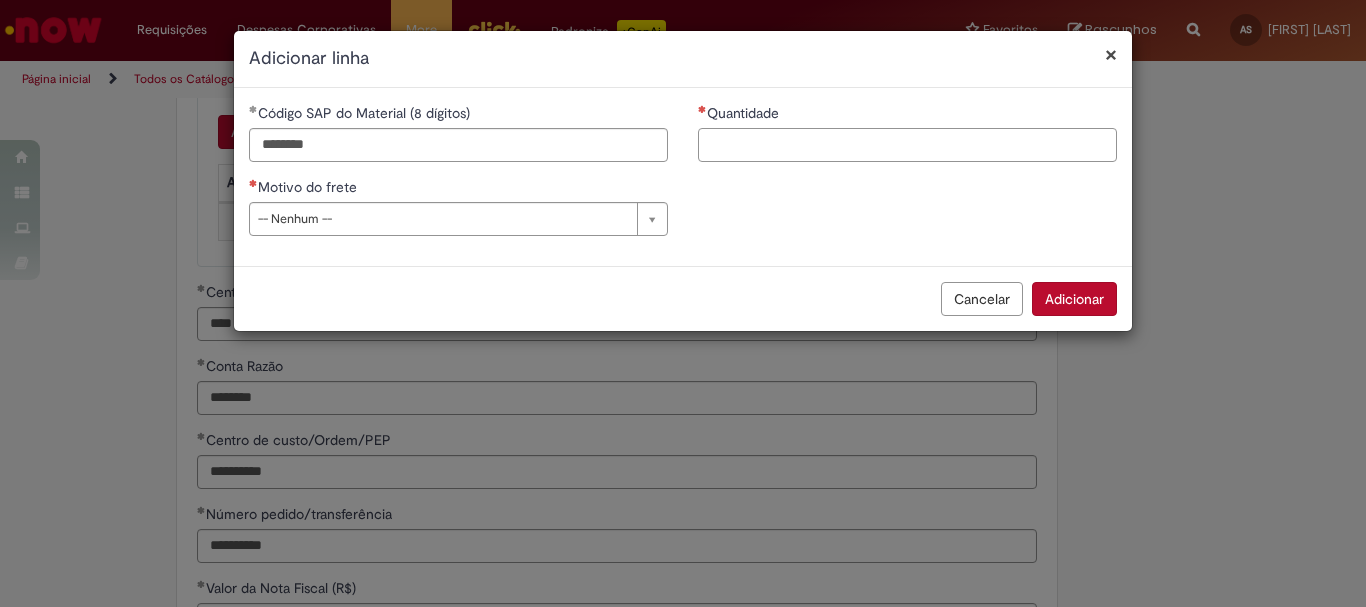 click on "Quantidade" at bounding box center [907, 145] 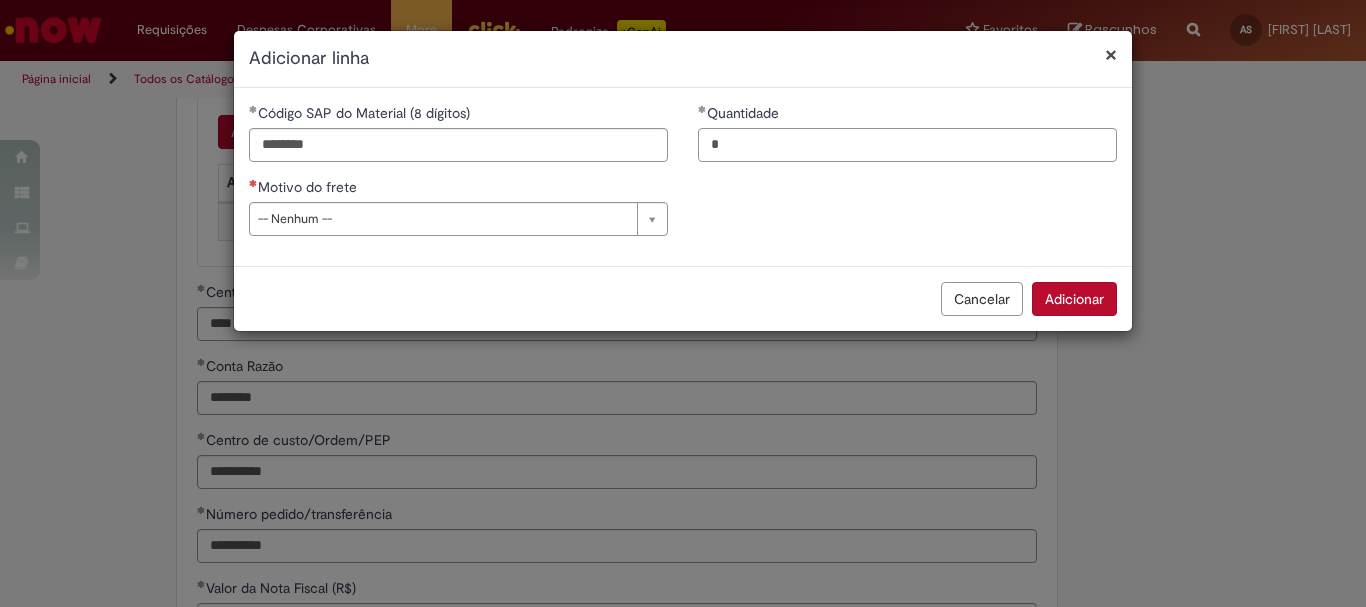 type on "*" 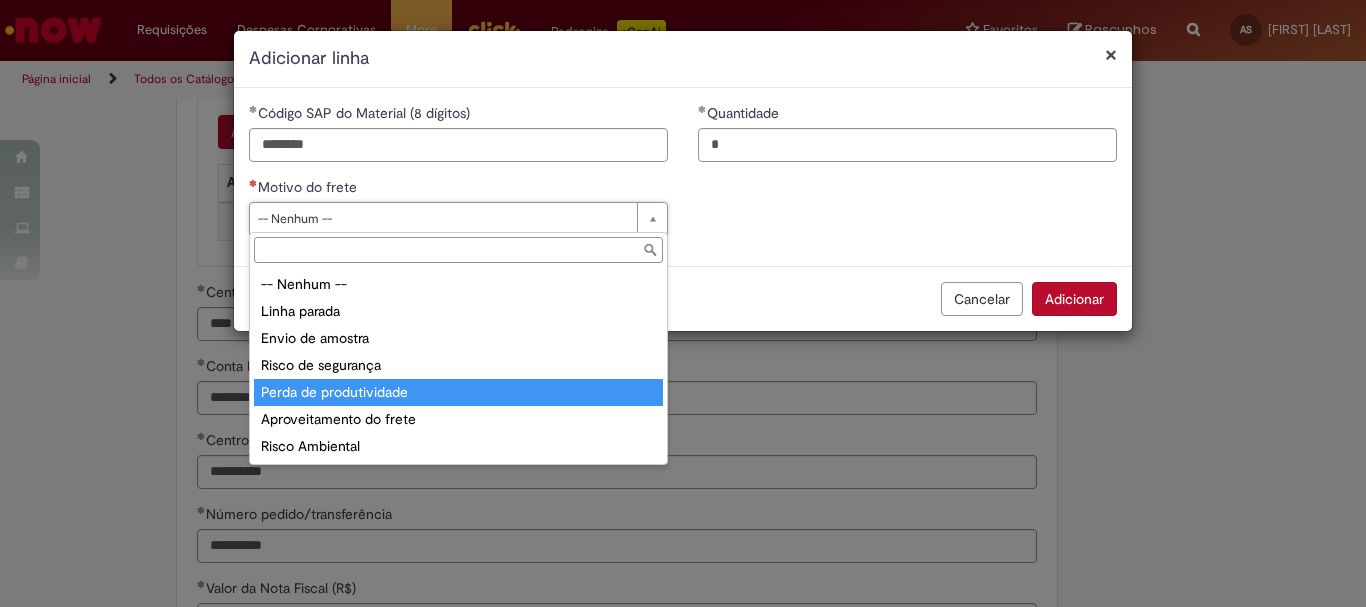 type on "**********" 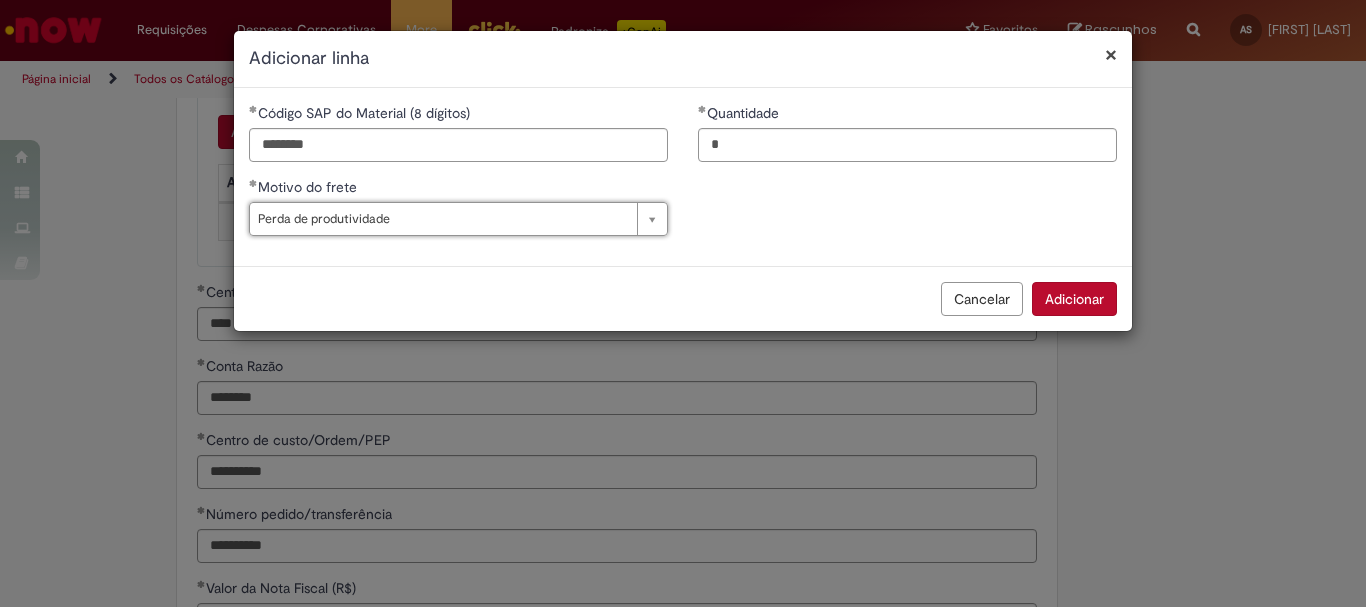 click on "Adicionar" at bounding box center (1074, 299) 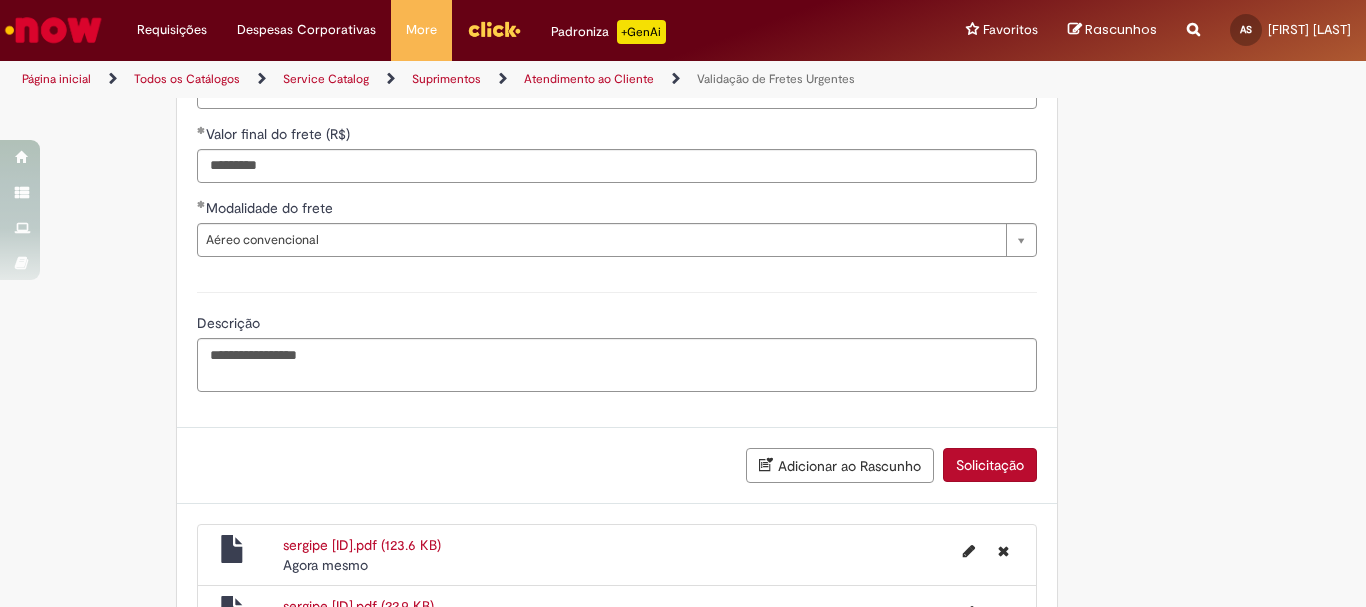 scroll, scrollTop: 1724, scrollLeft: 0, axis: vertical 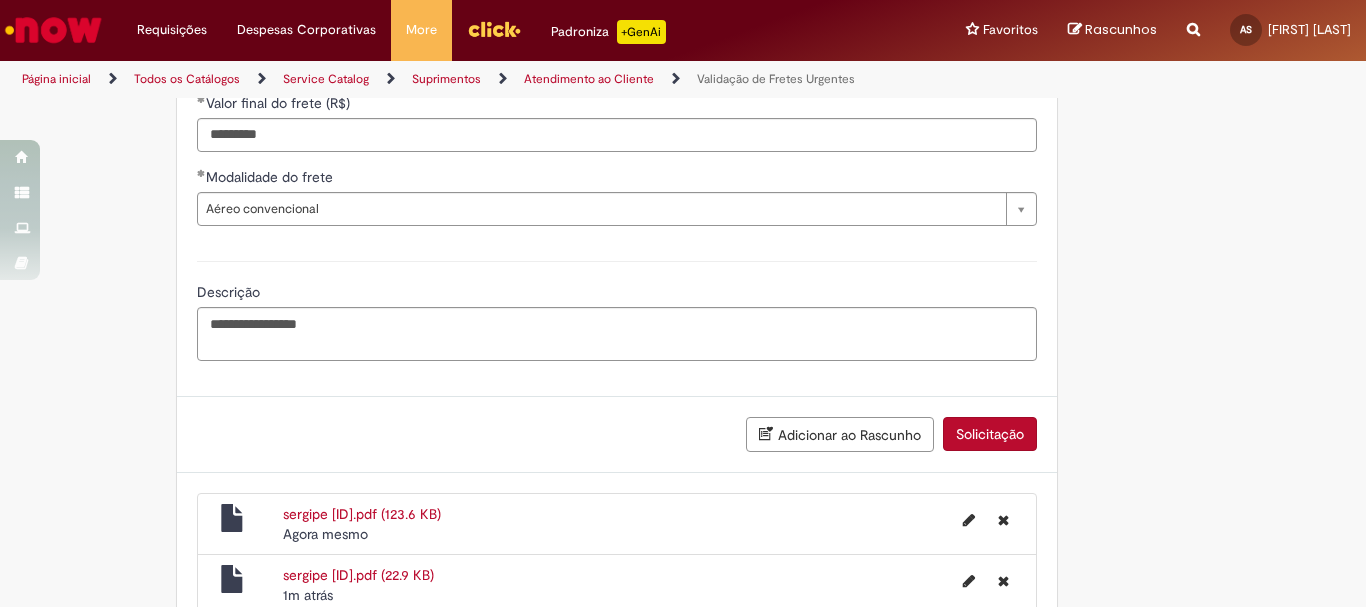 click on "Solicitação" at bounding box center [990, 434] 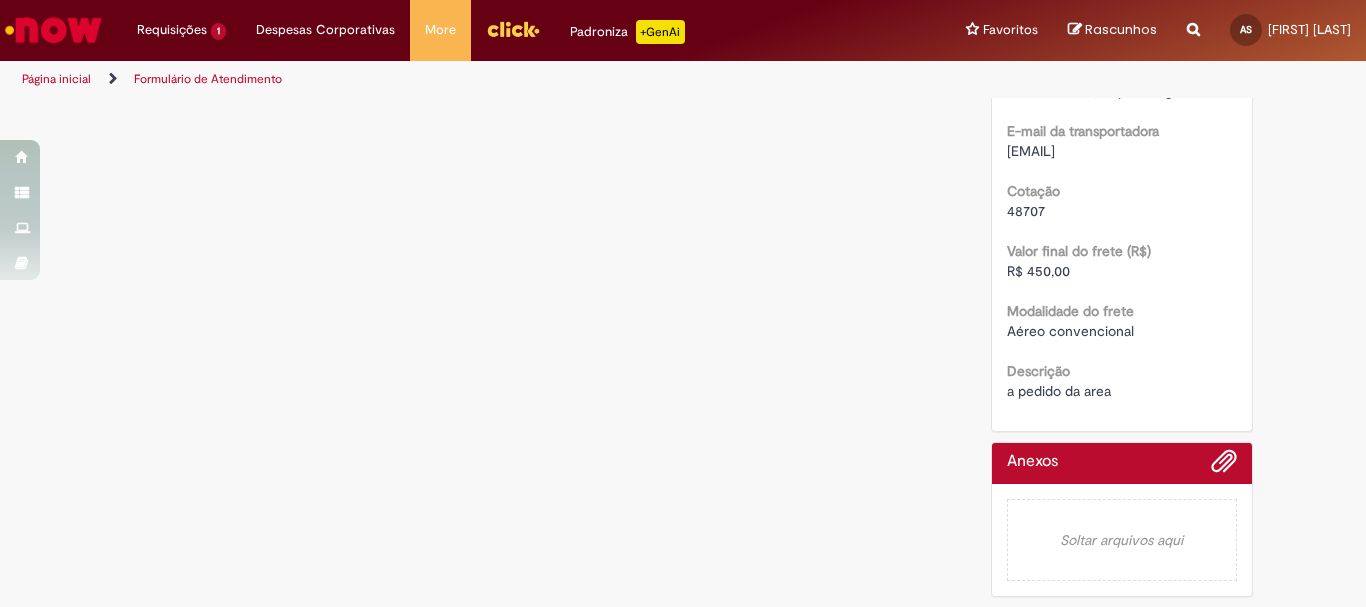 scroll, scrollTop: 0, scrollLeft: 0, axis: both 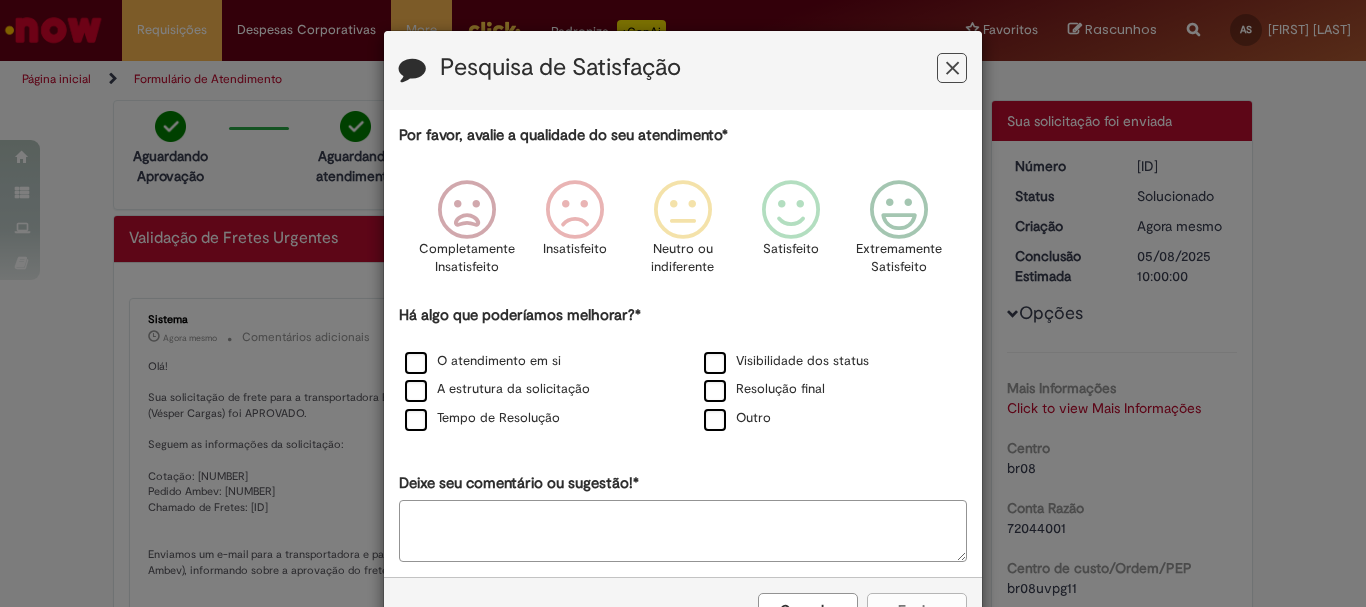 click at bounding box center (952, 68) 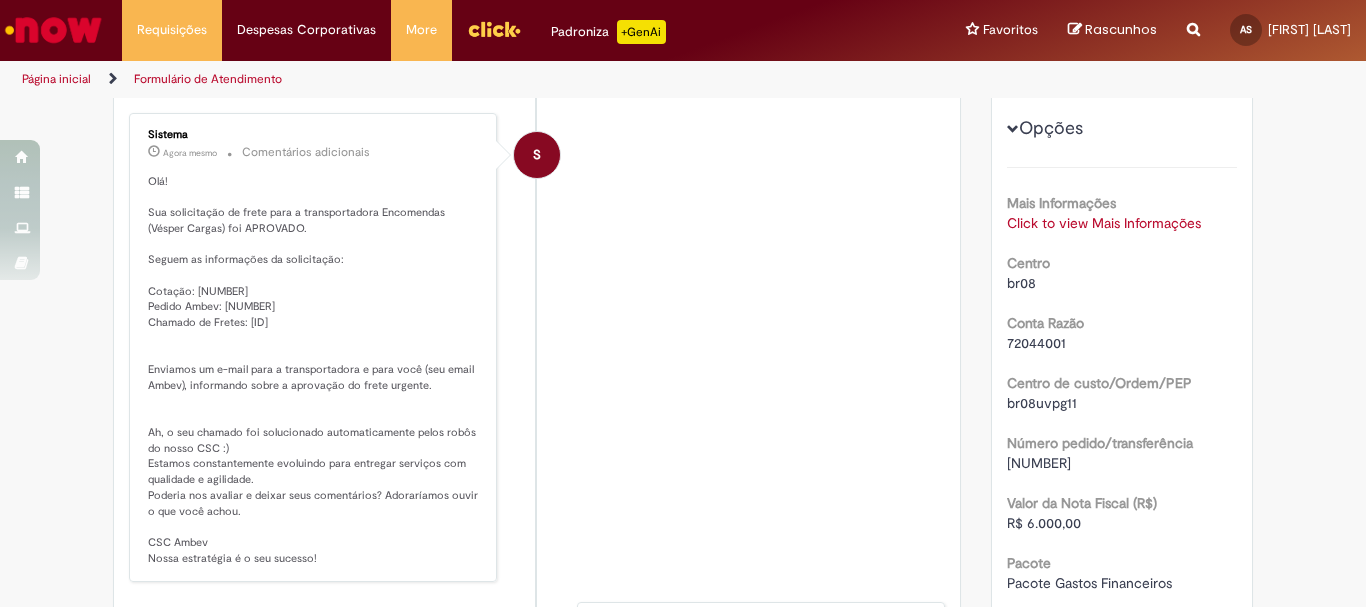 scroll, scrollTop: 188, scrollLeft: 0, axis: vertical 